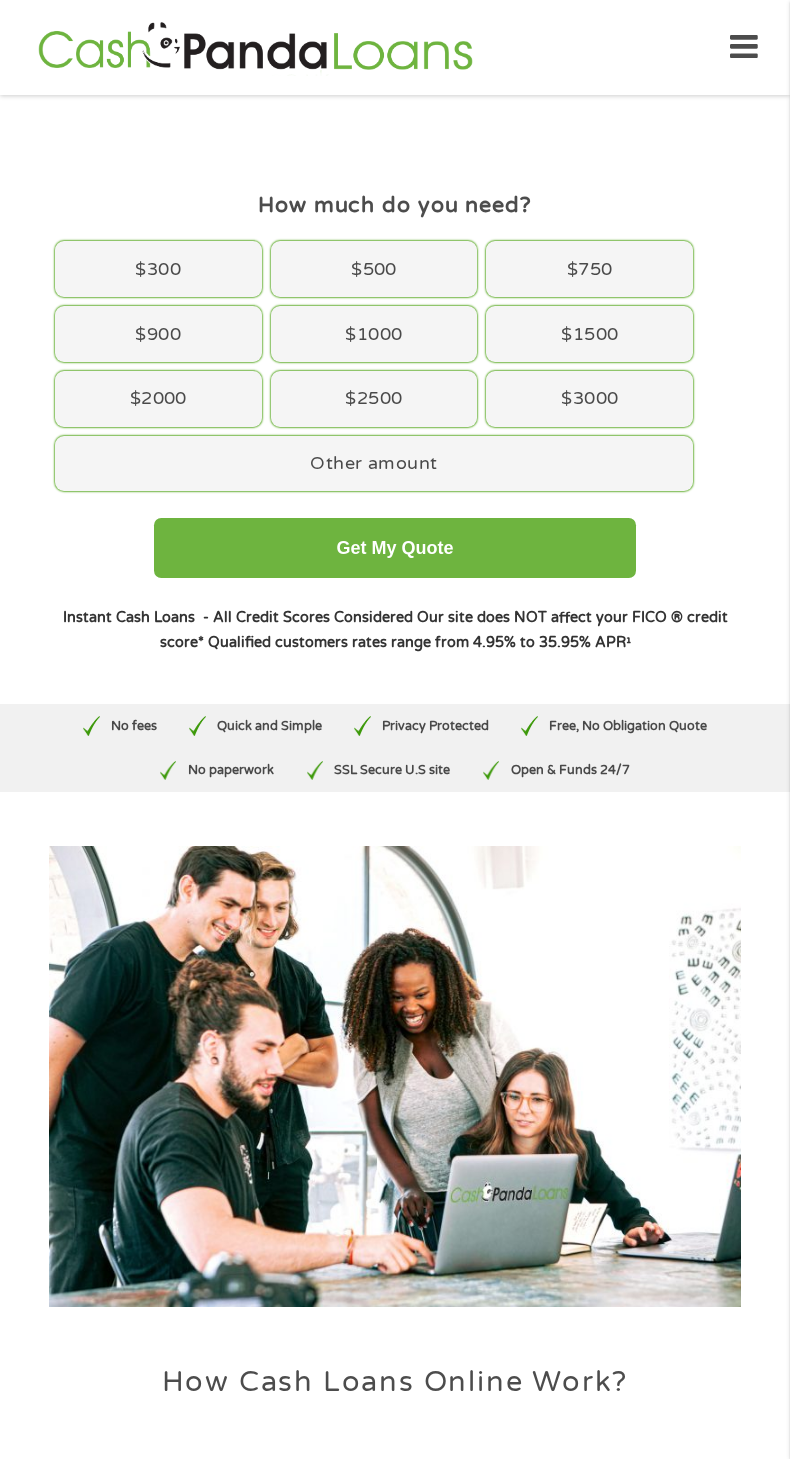 scroll, scrollTop: 0, scrollLeft: 0, axis: both 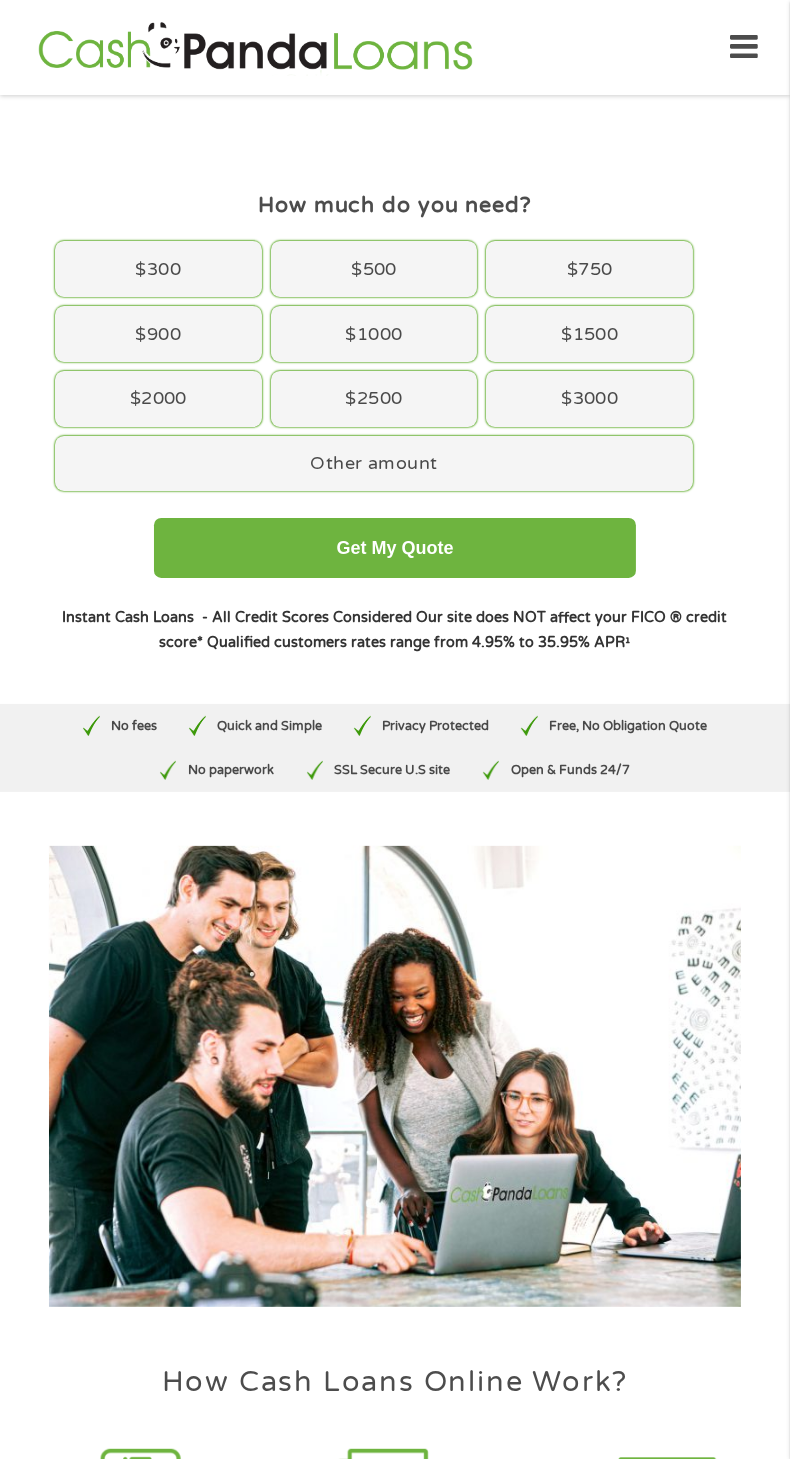 click at bounding box center (395, 1076) 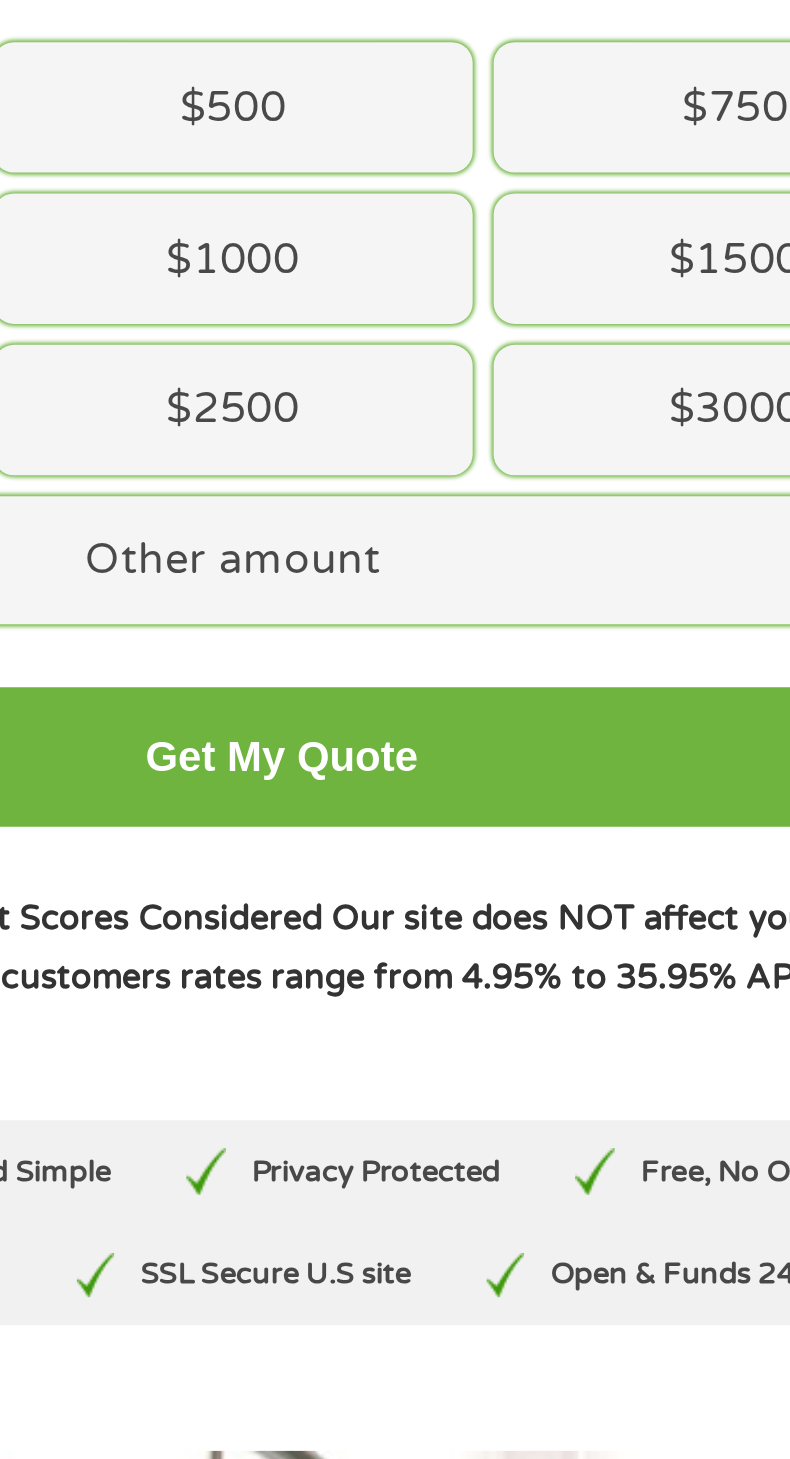 click on "$3000" at bounding box center [589, 399] 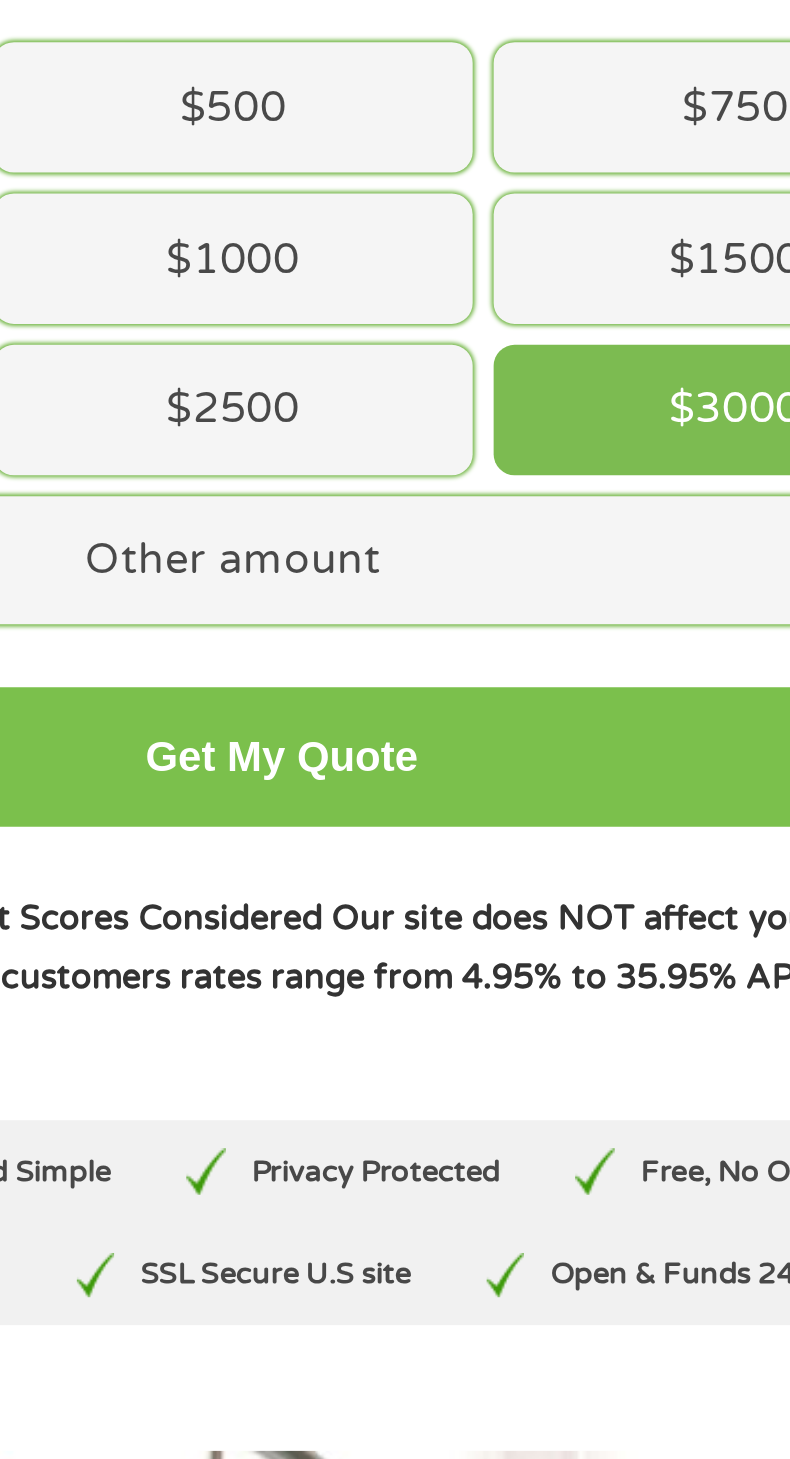 click on "Get My Quote" at bounding box center [395, 548] 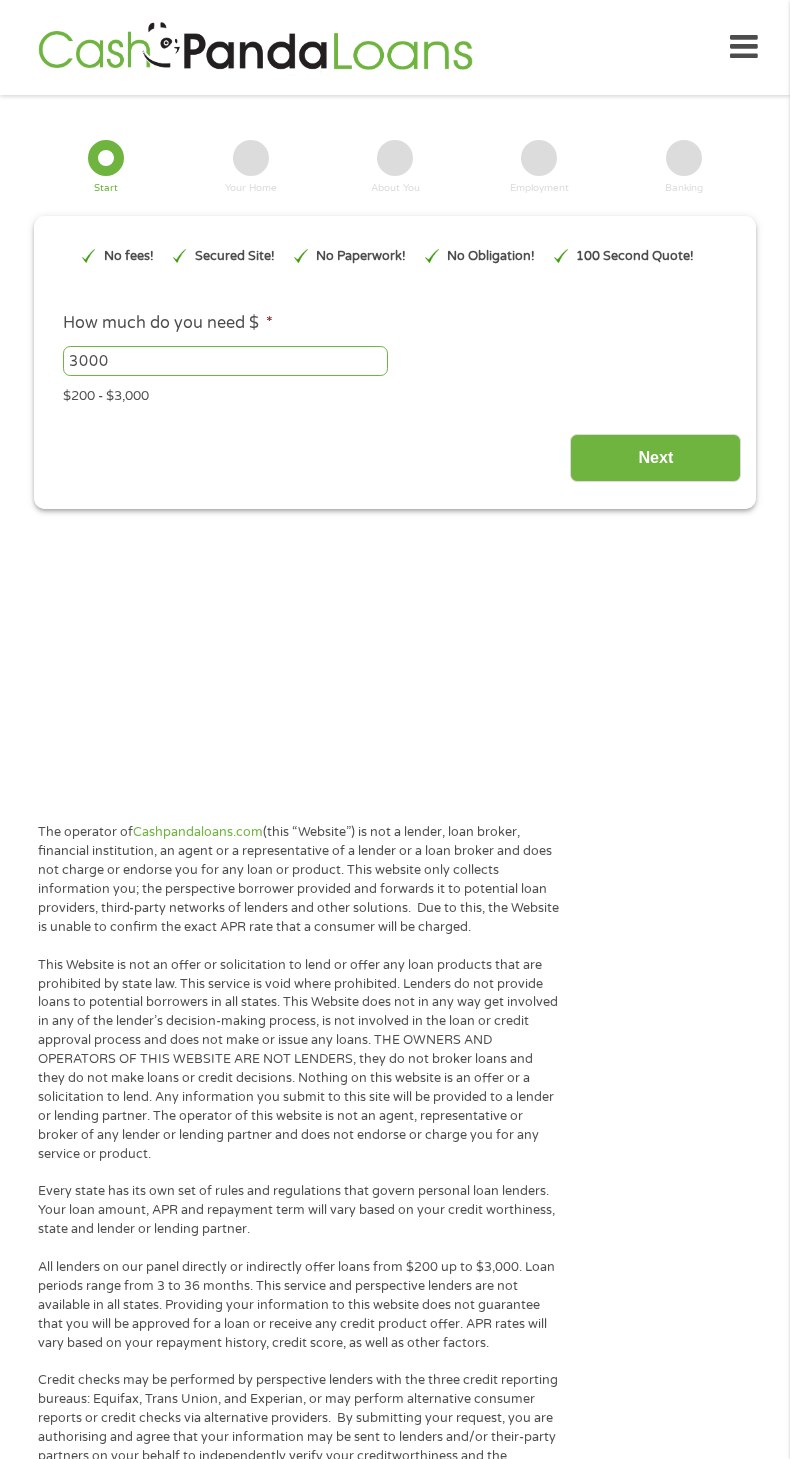 scroll, scrollTop: 0, scrollLeft: 0, axis: both 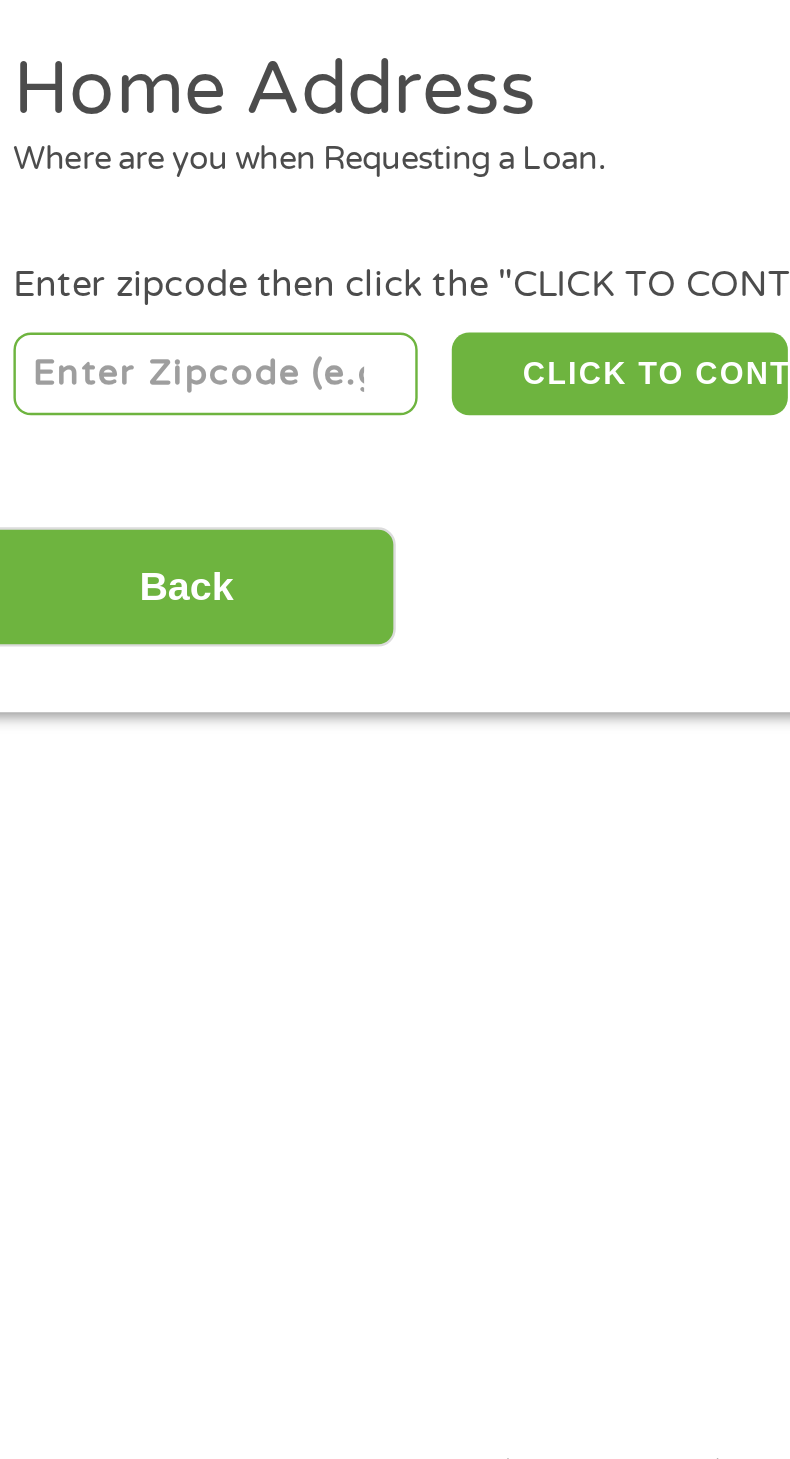 click at bounding box center [146, 355] 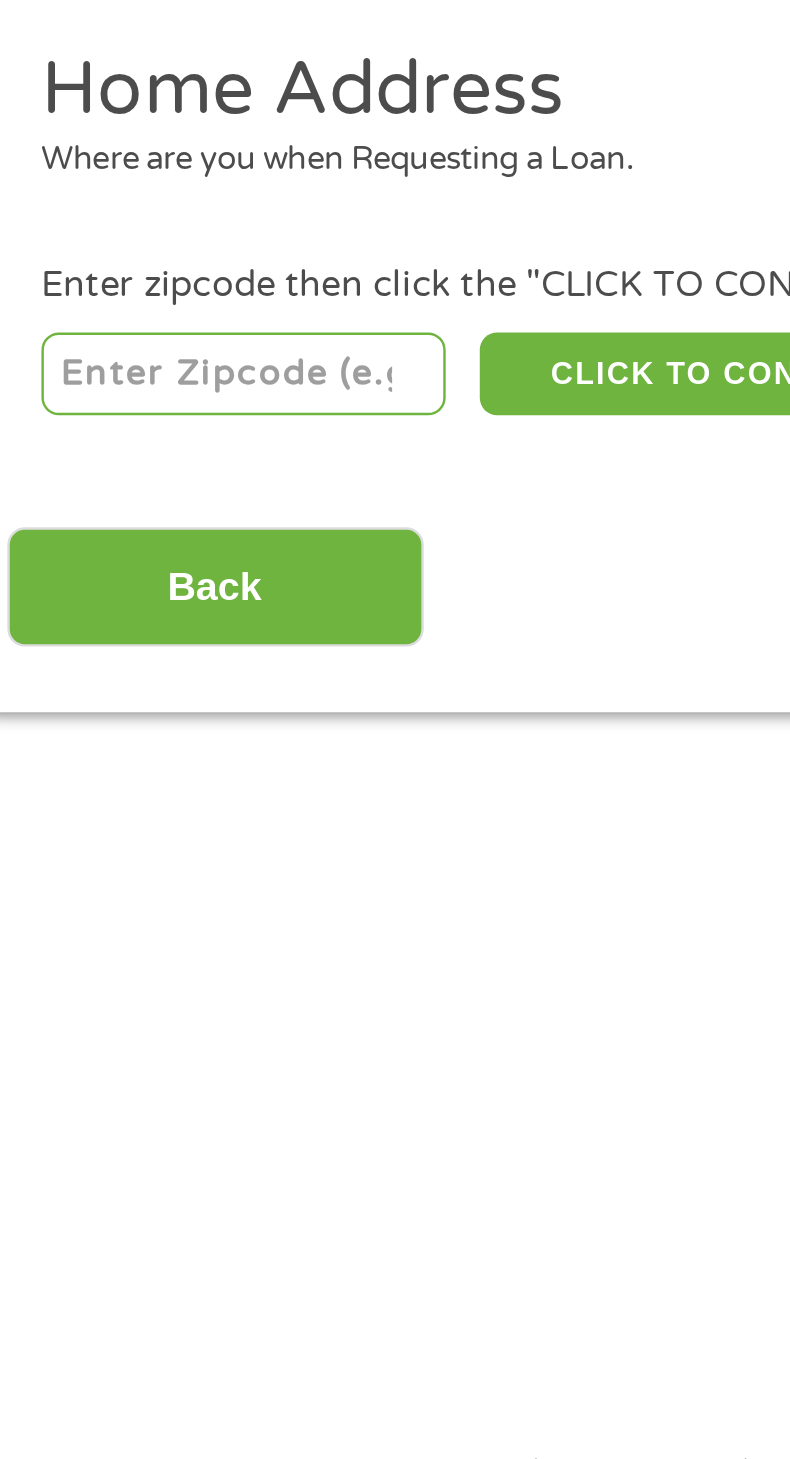 type on "[NUMBER]" 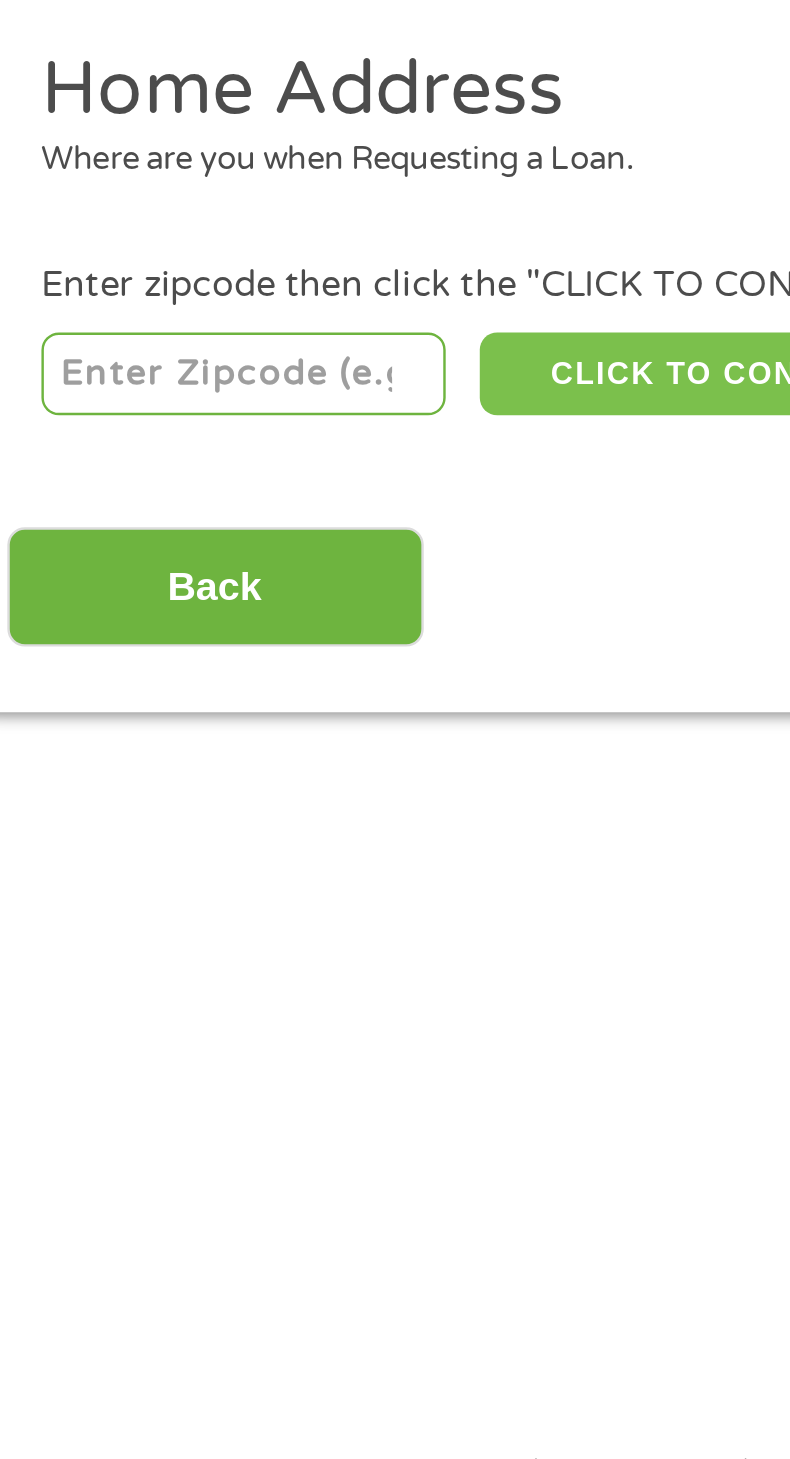 click on "CLICK TO CONTINUE" at bounding box center [311, 355] 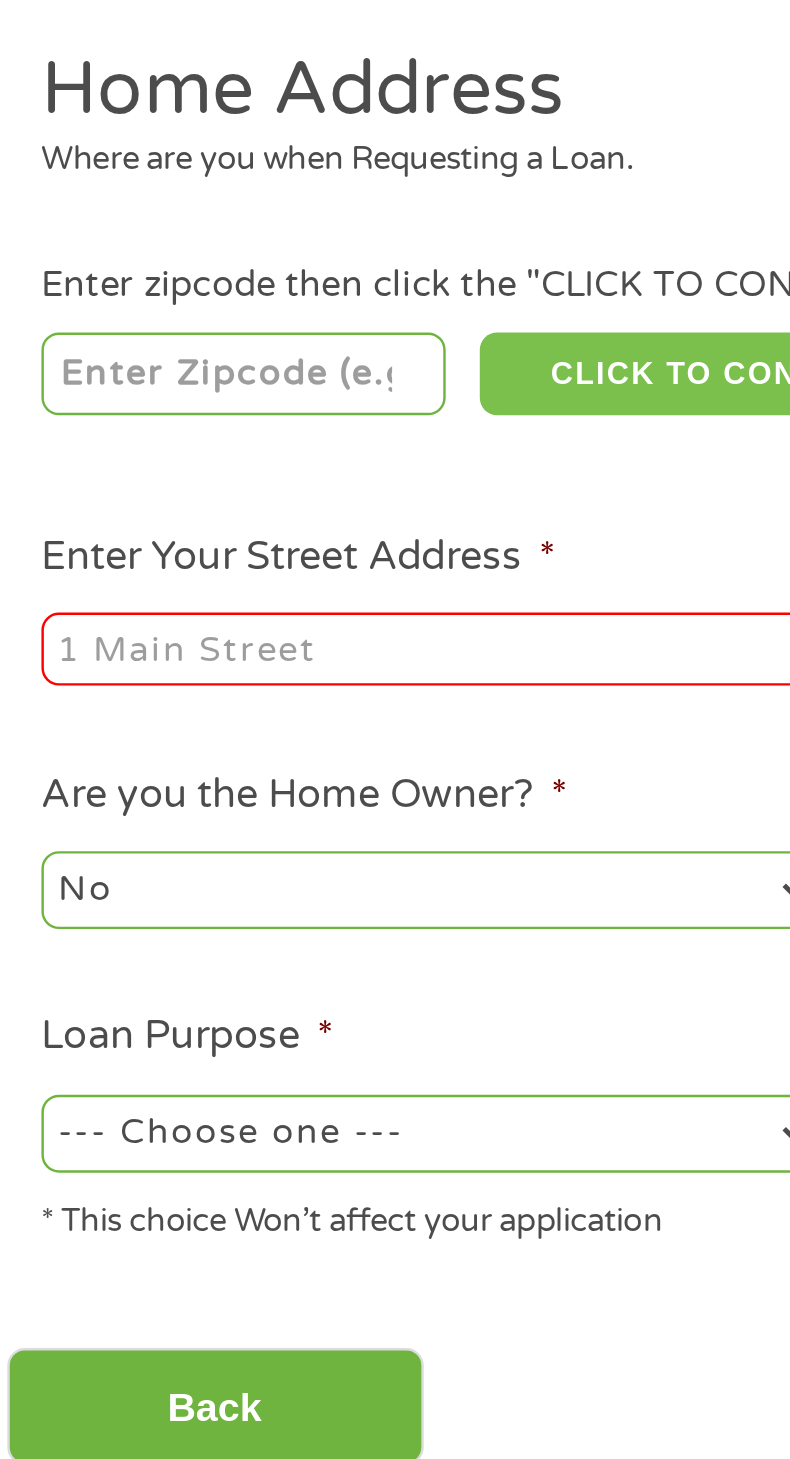 type on "[NUMBER]" 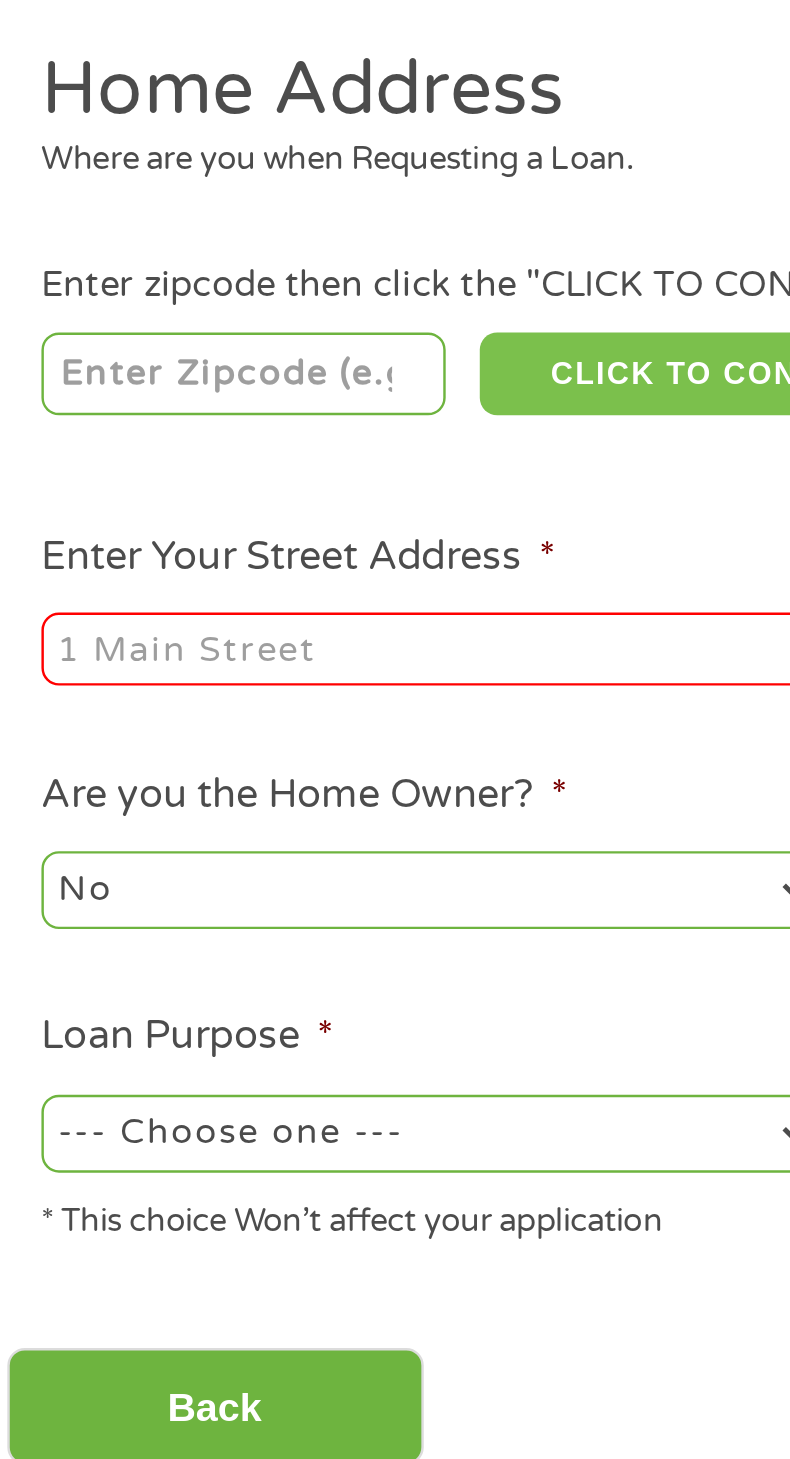 type on "[CITY]" 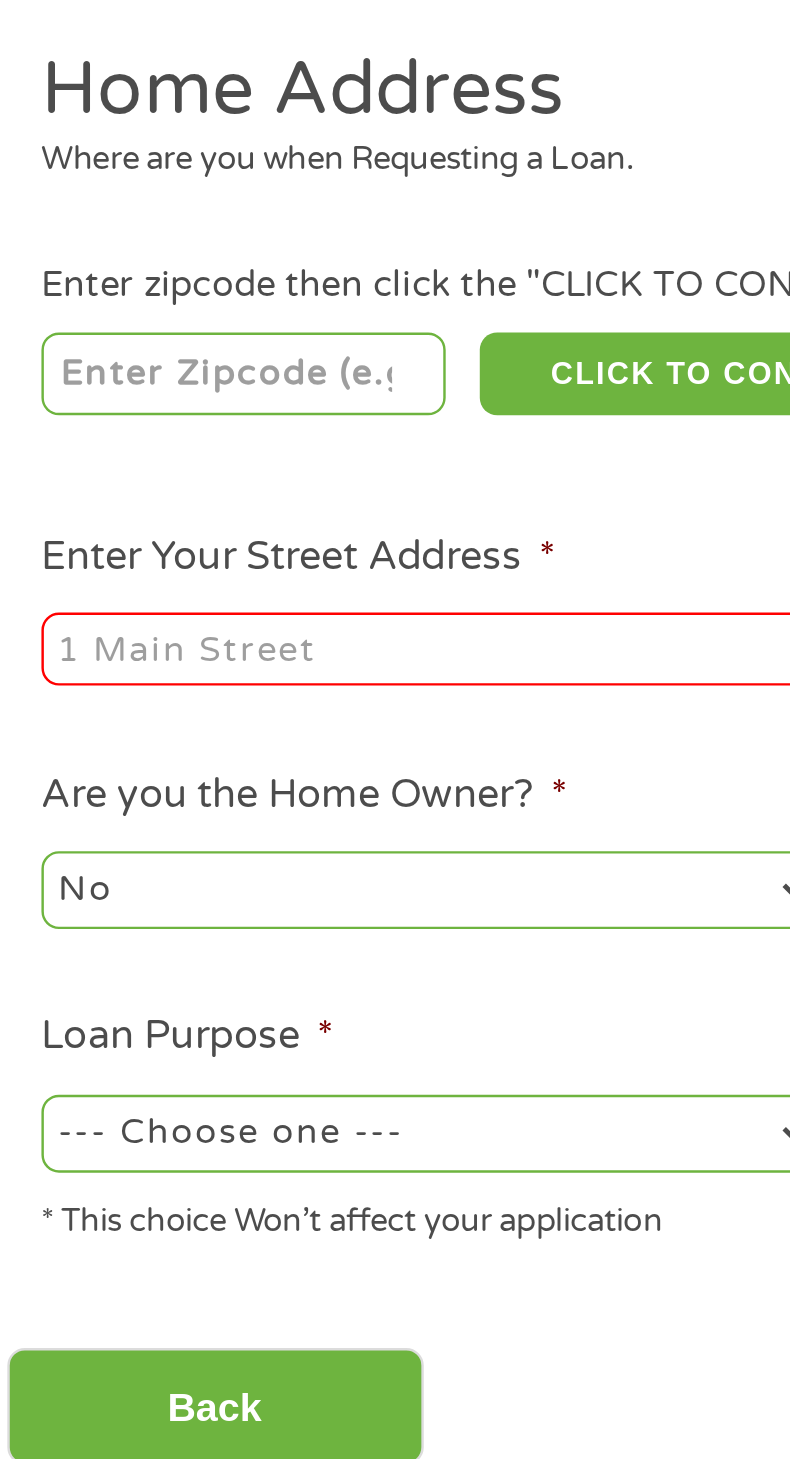 click on "Enter Your Street Address *" at bounding box center [222, 468] 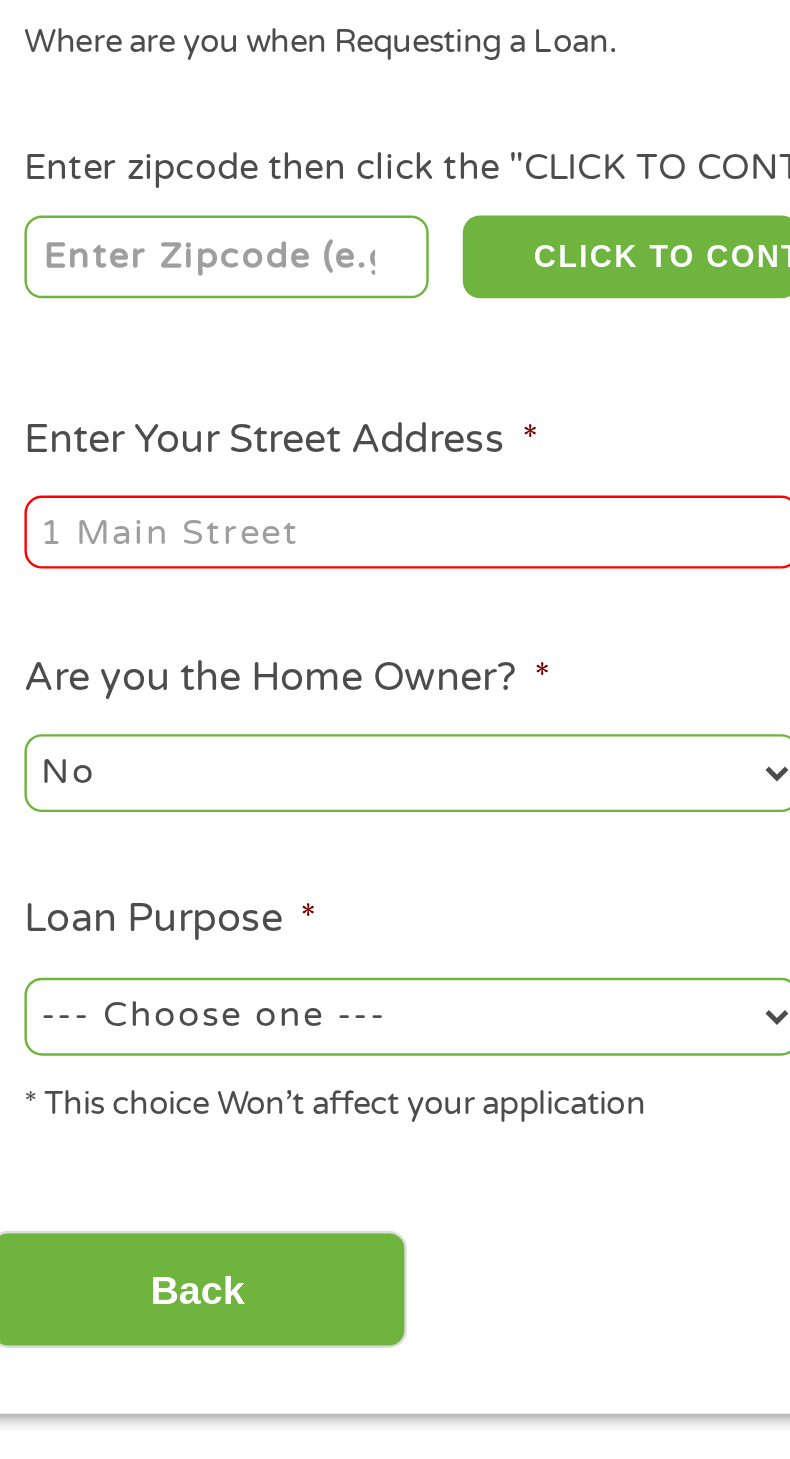 scroll, scrollTop: 26, scrollLeft: 0, axis: vertical 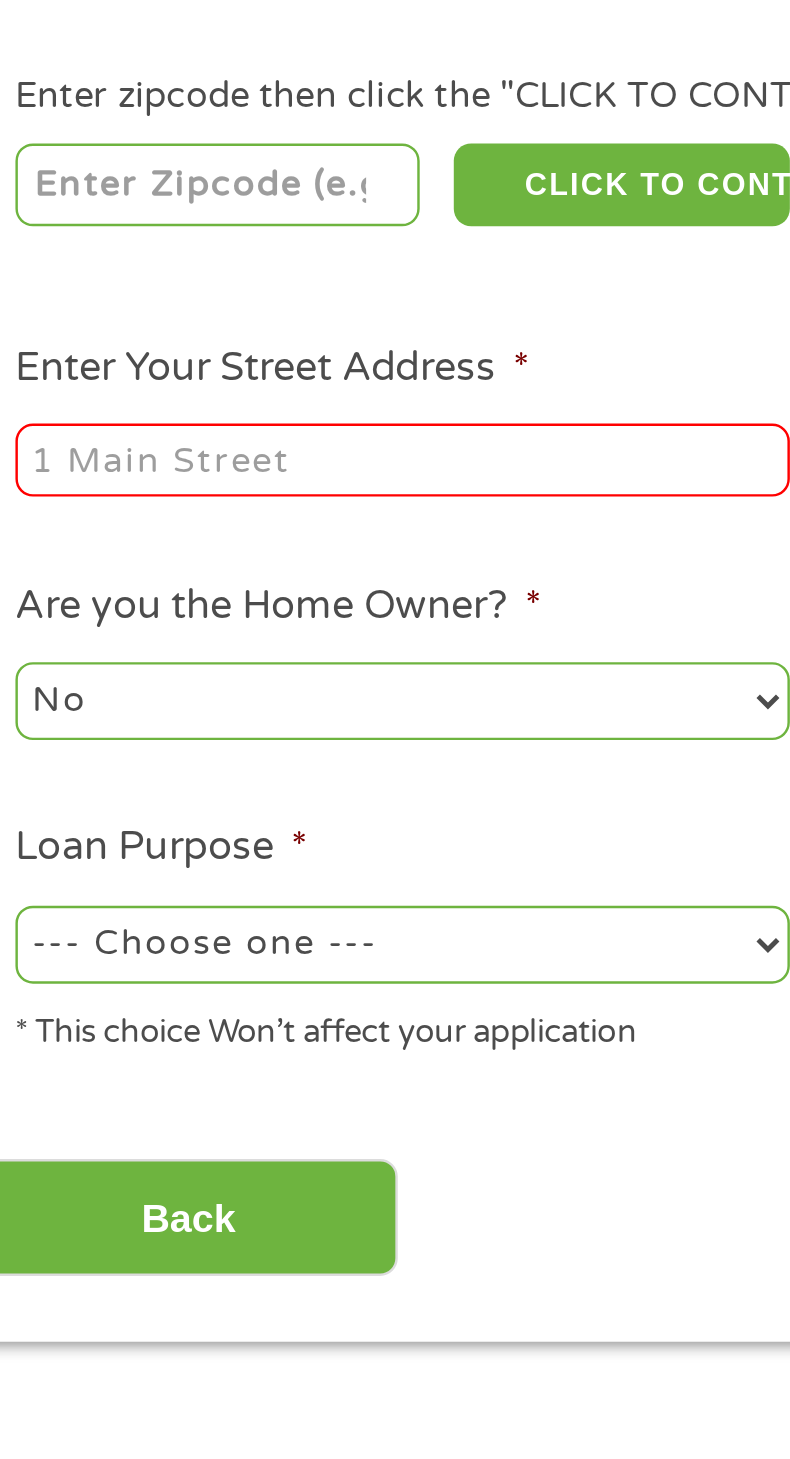 type on "[NUMBER] [STREET]" 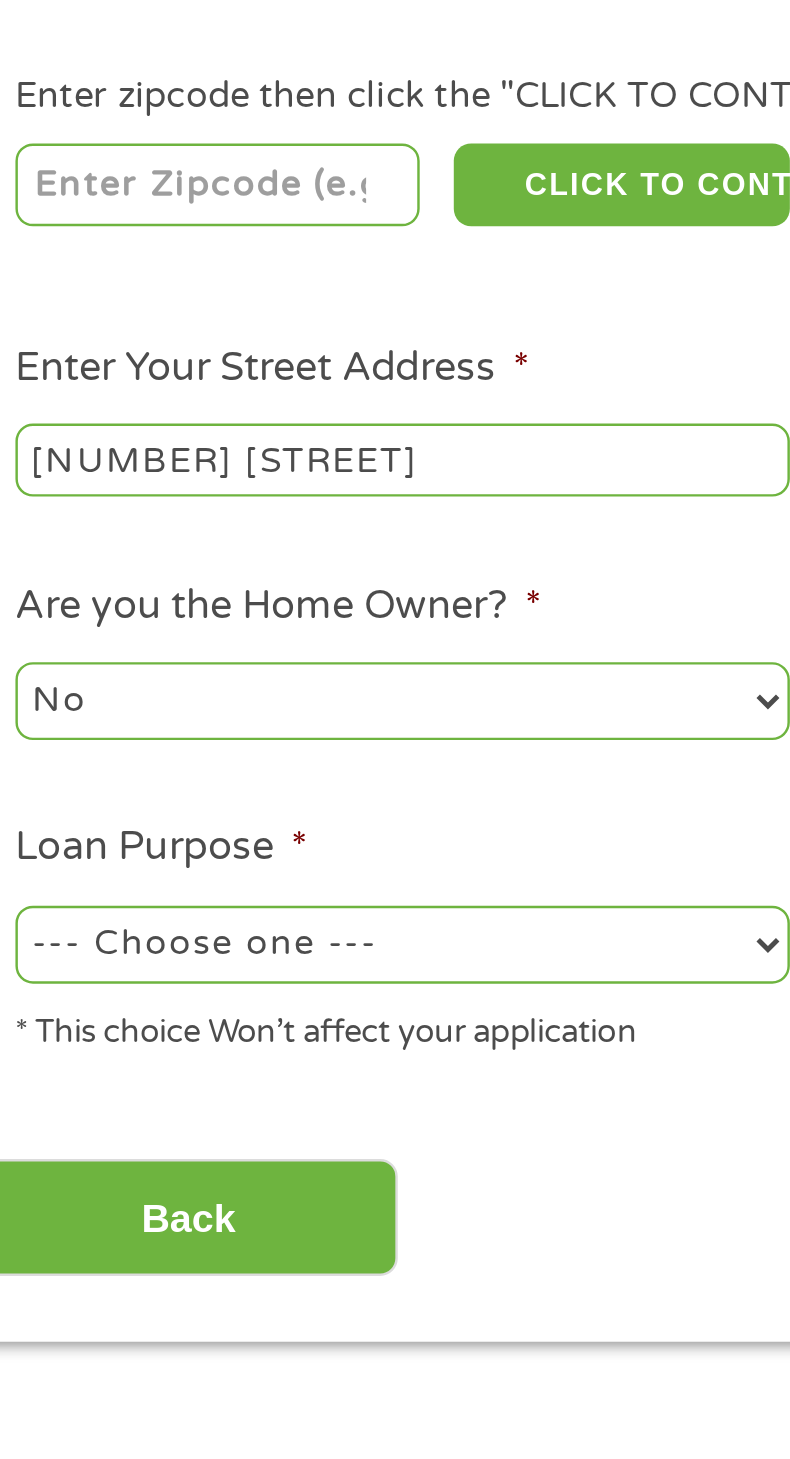 click on "No Yes" at bounding box center [222, 567] 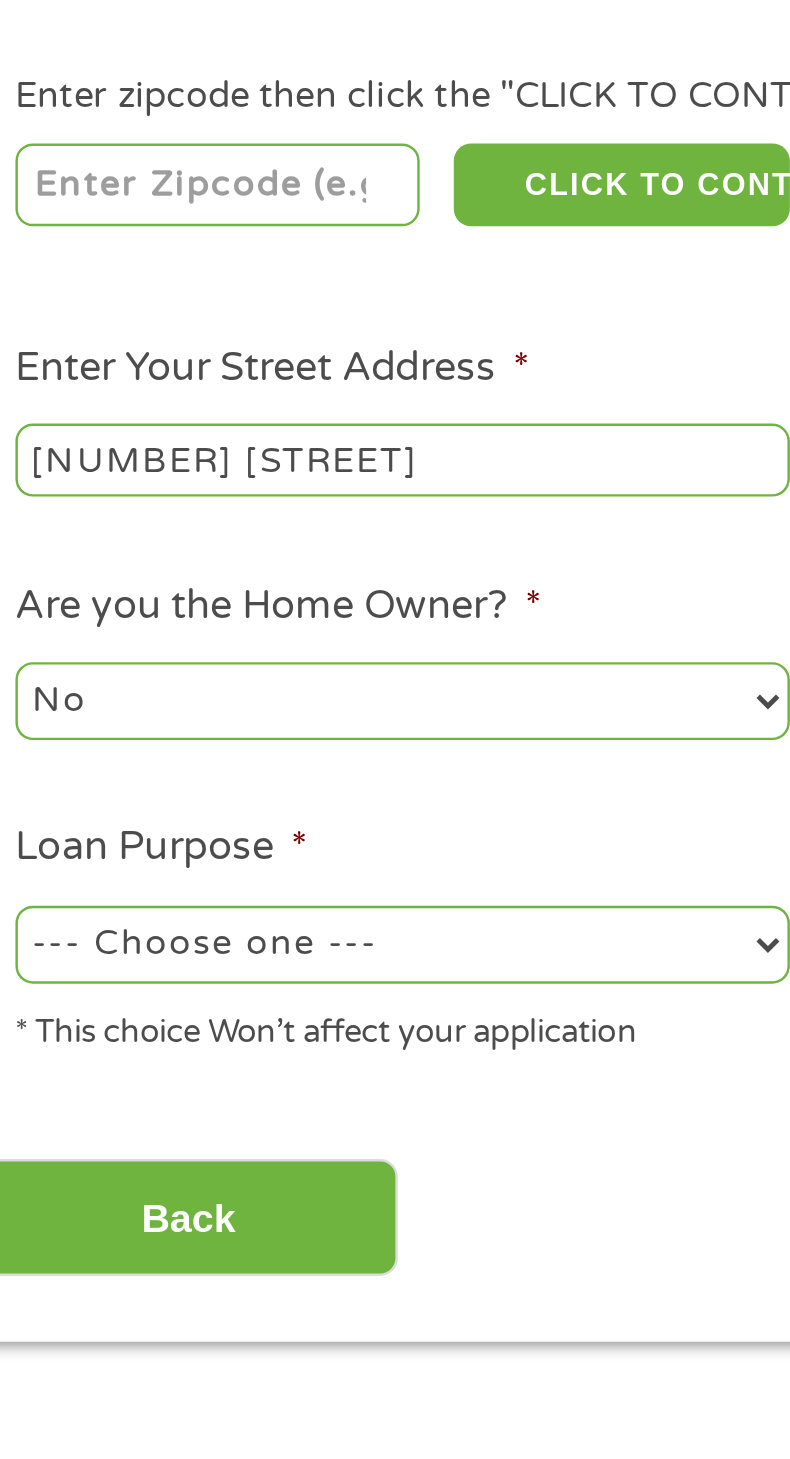 select on "yes" 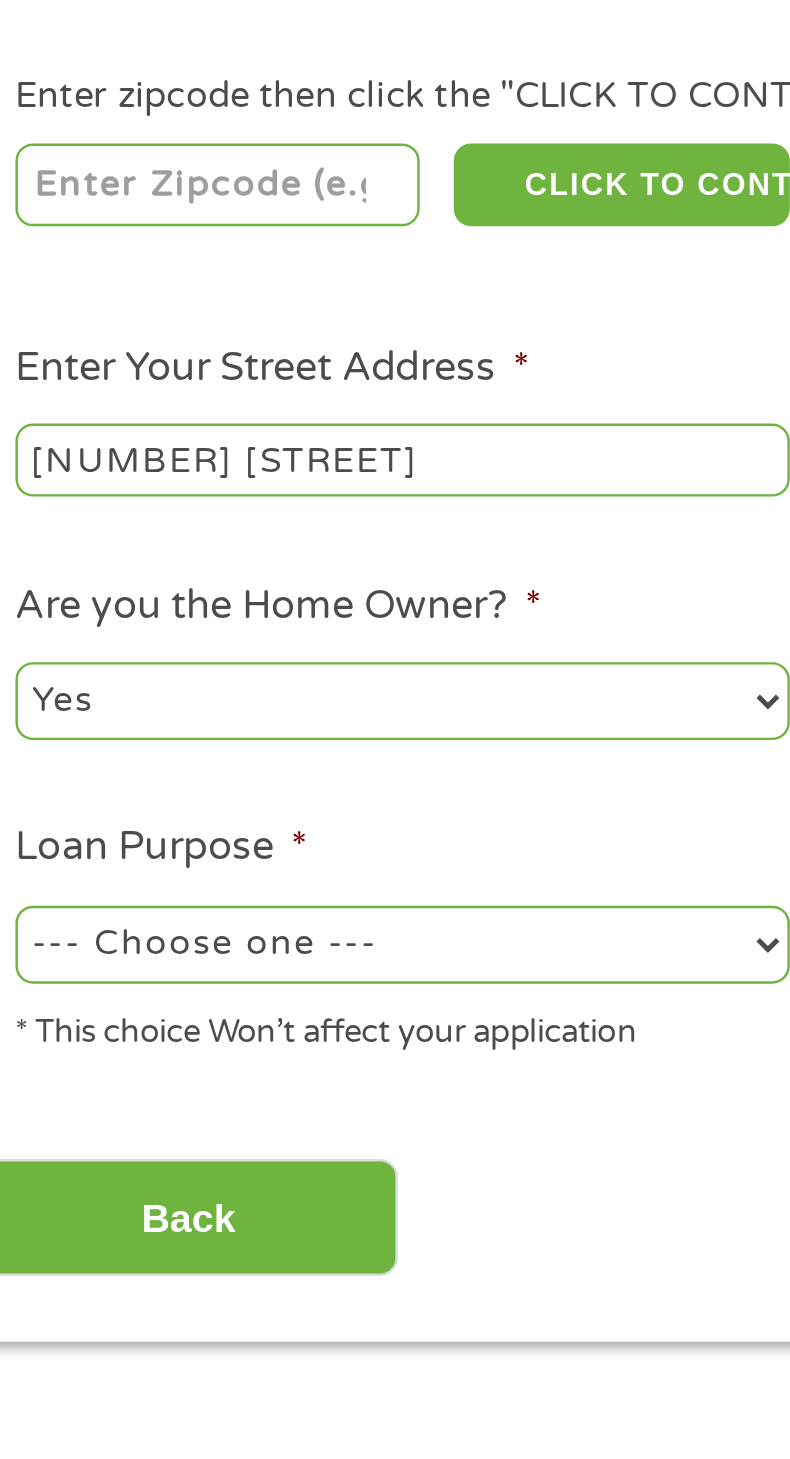 click on "--- Choose one --- Pay Bills Debt Consolidation Home Improvement Major Purchase Car Loan Short Term Cash Medical Expenses Other" at bounding box center [222, 667] 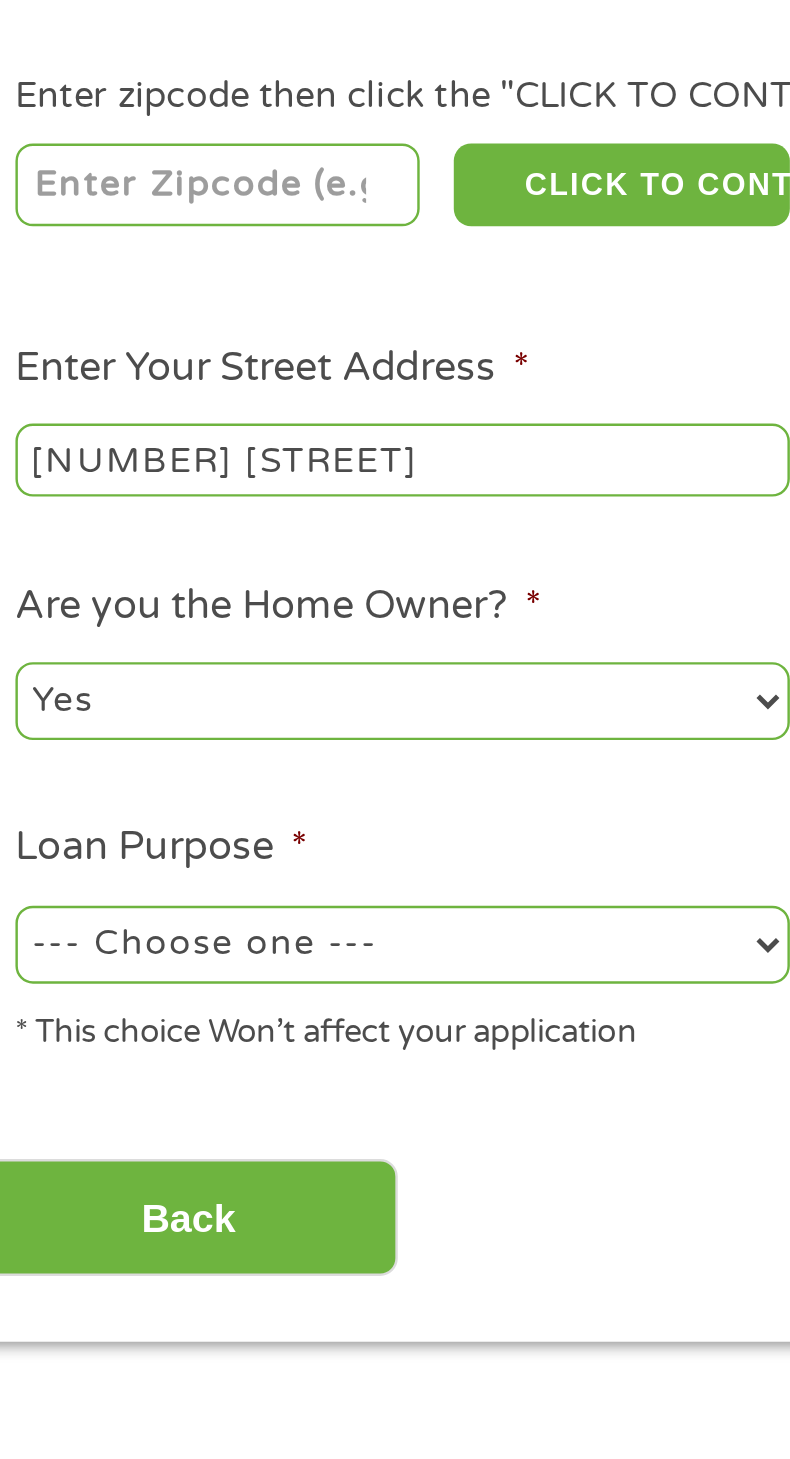 select on "paybills" 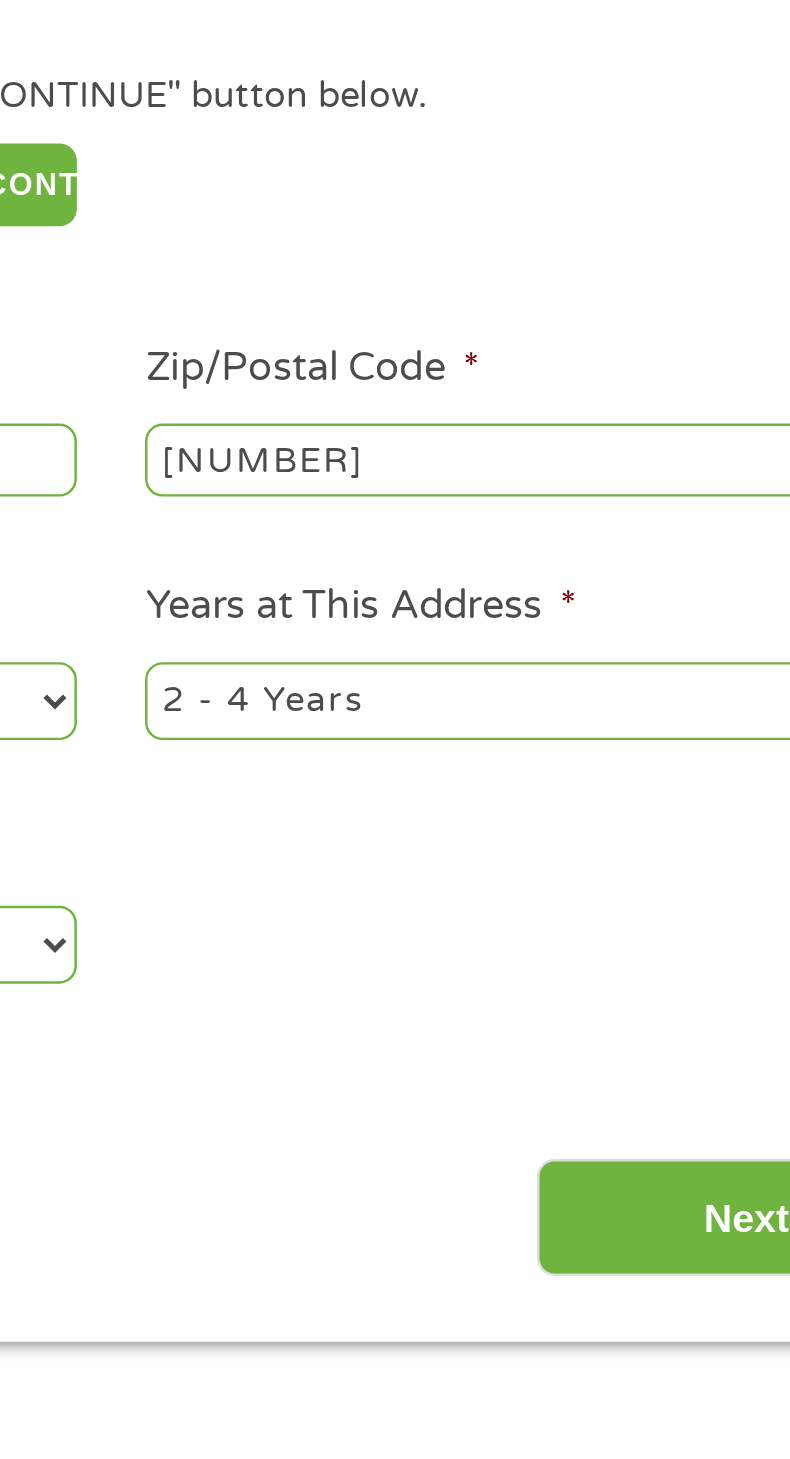 click on "1 Year or less 1 - 2 Years 2 - 4 Years Over 4 Years" at bounding box center (568, 567) 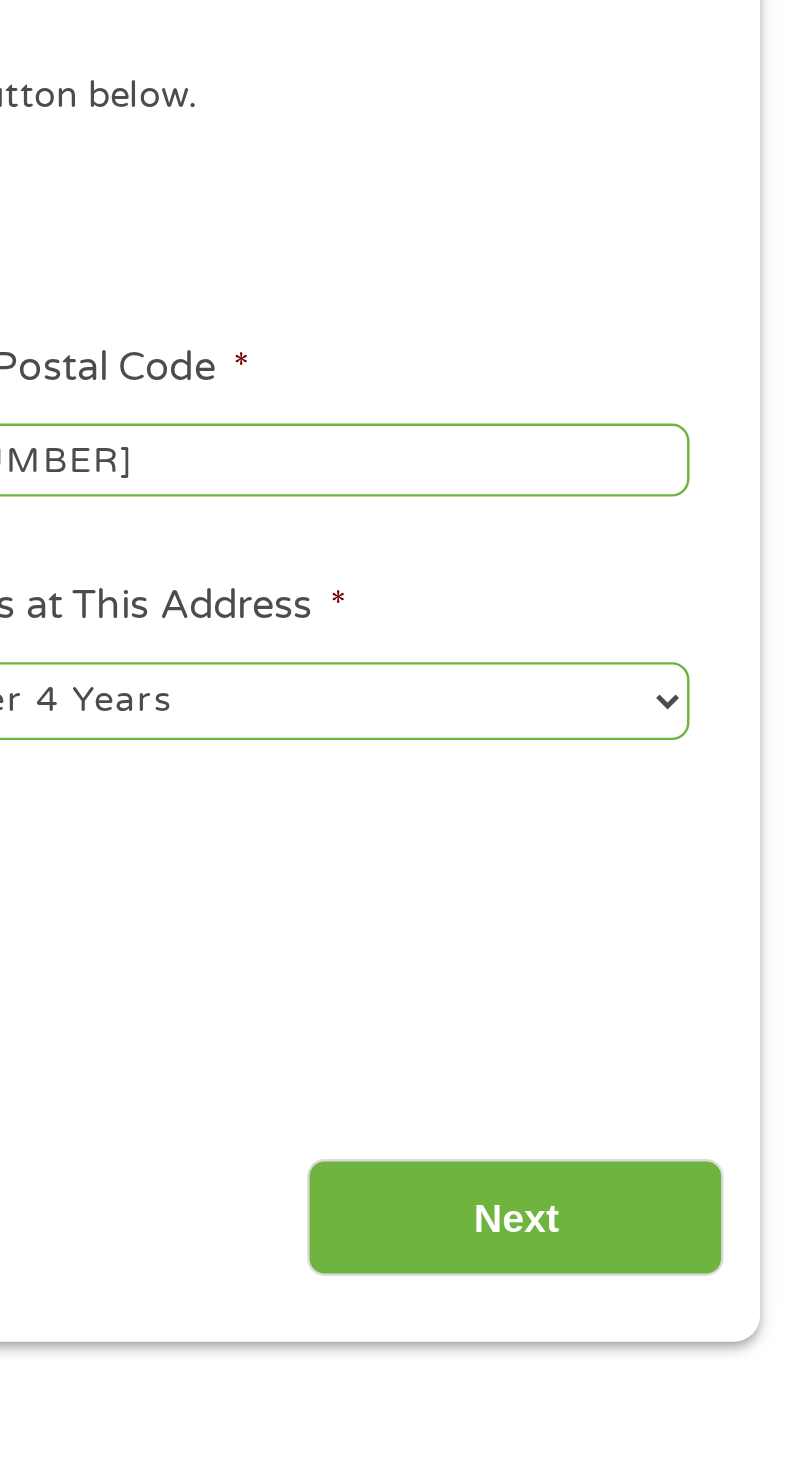click on "Next" at bounding box center (655, 779) 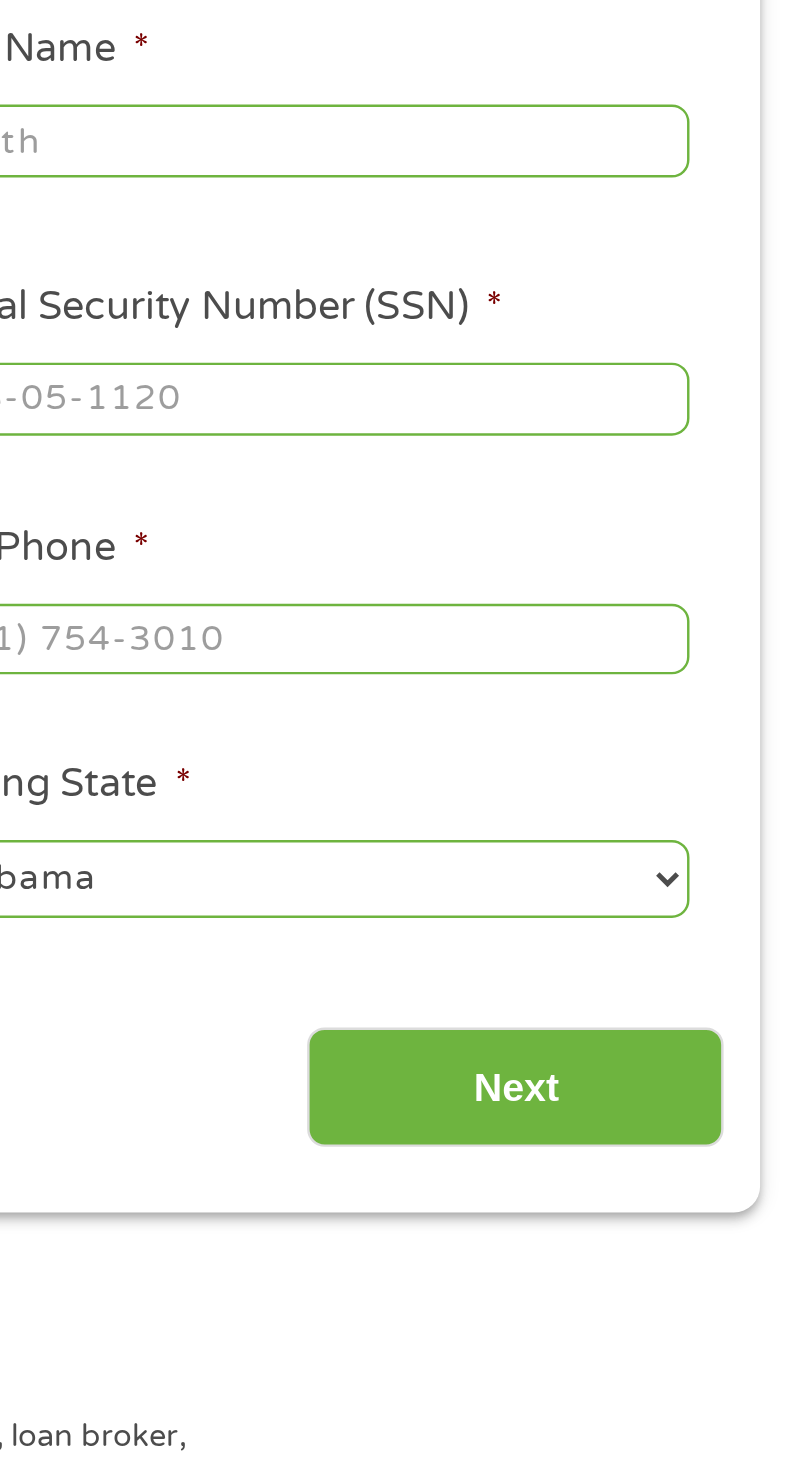 scroll, scrollTop: 8, scrollLeft: 8, axis: both 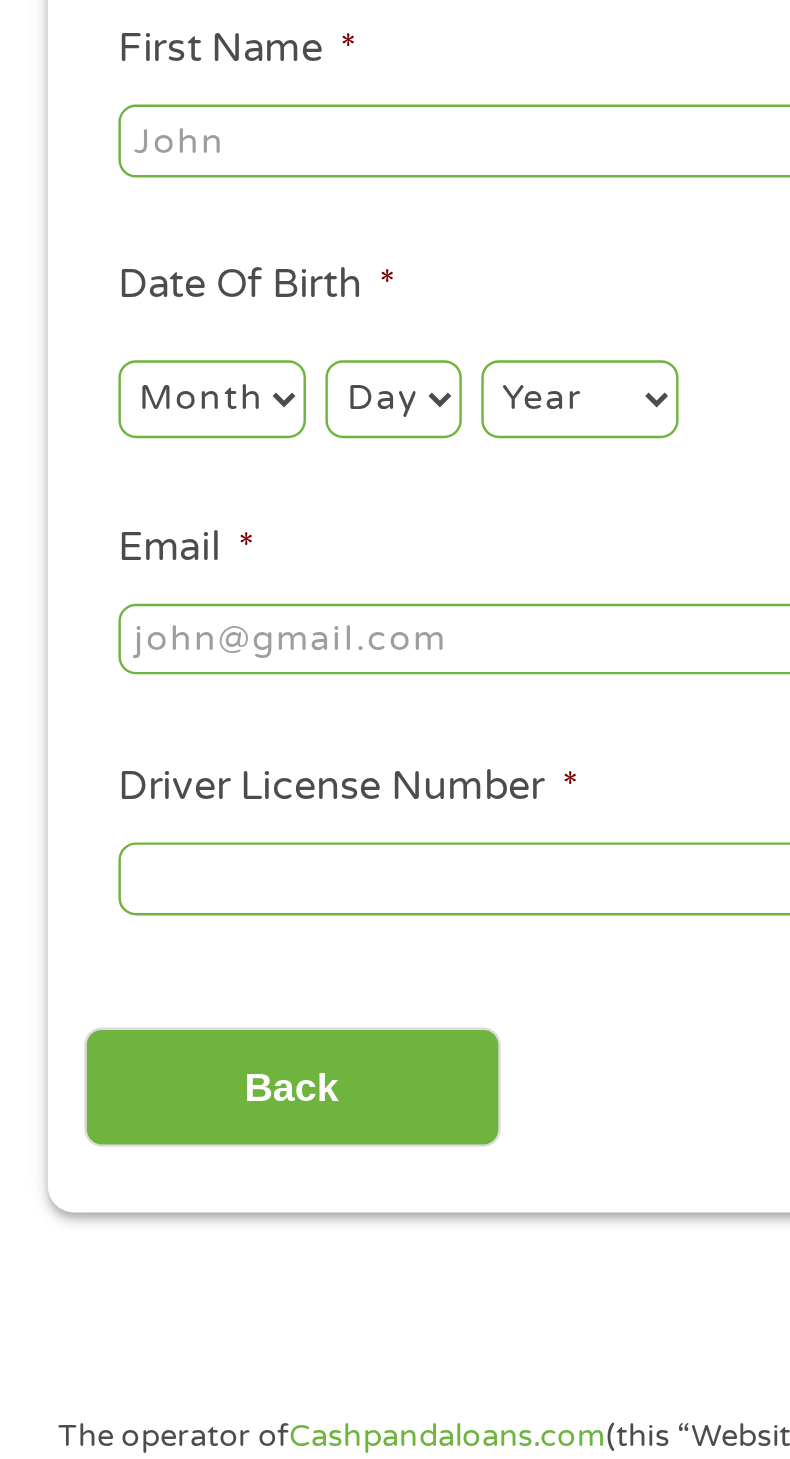 click on "Month 1 2 3 4 5 6 7 8 9 10 11 12" at bounding box center [101, 443] 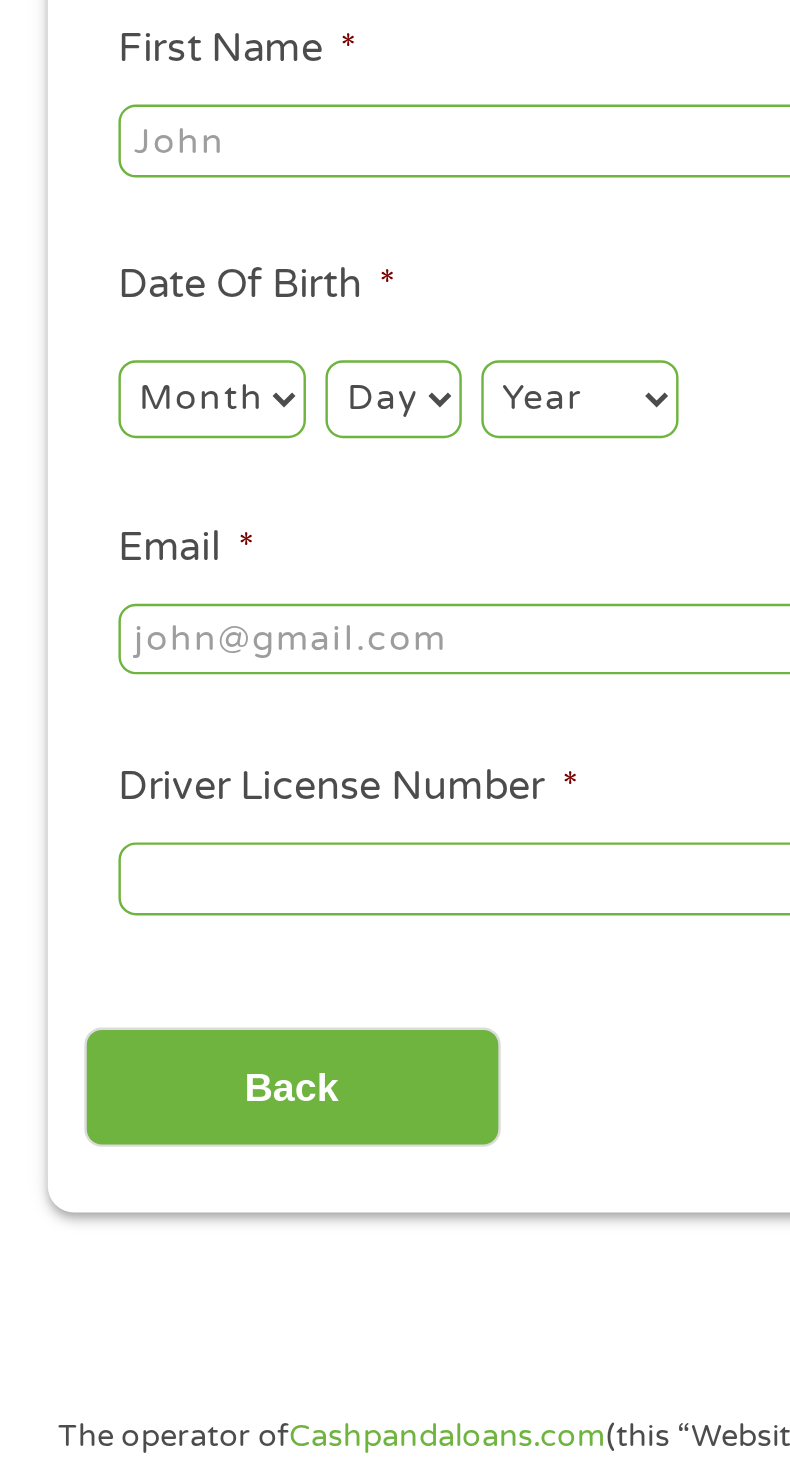 select on "1" 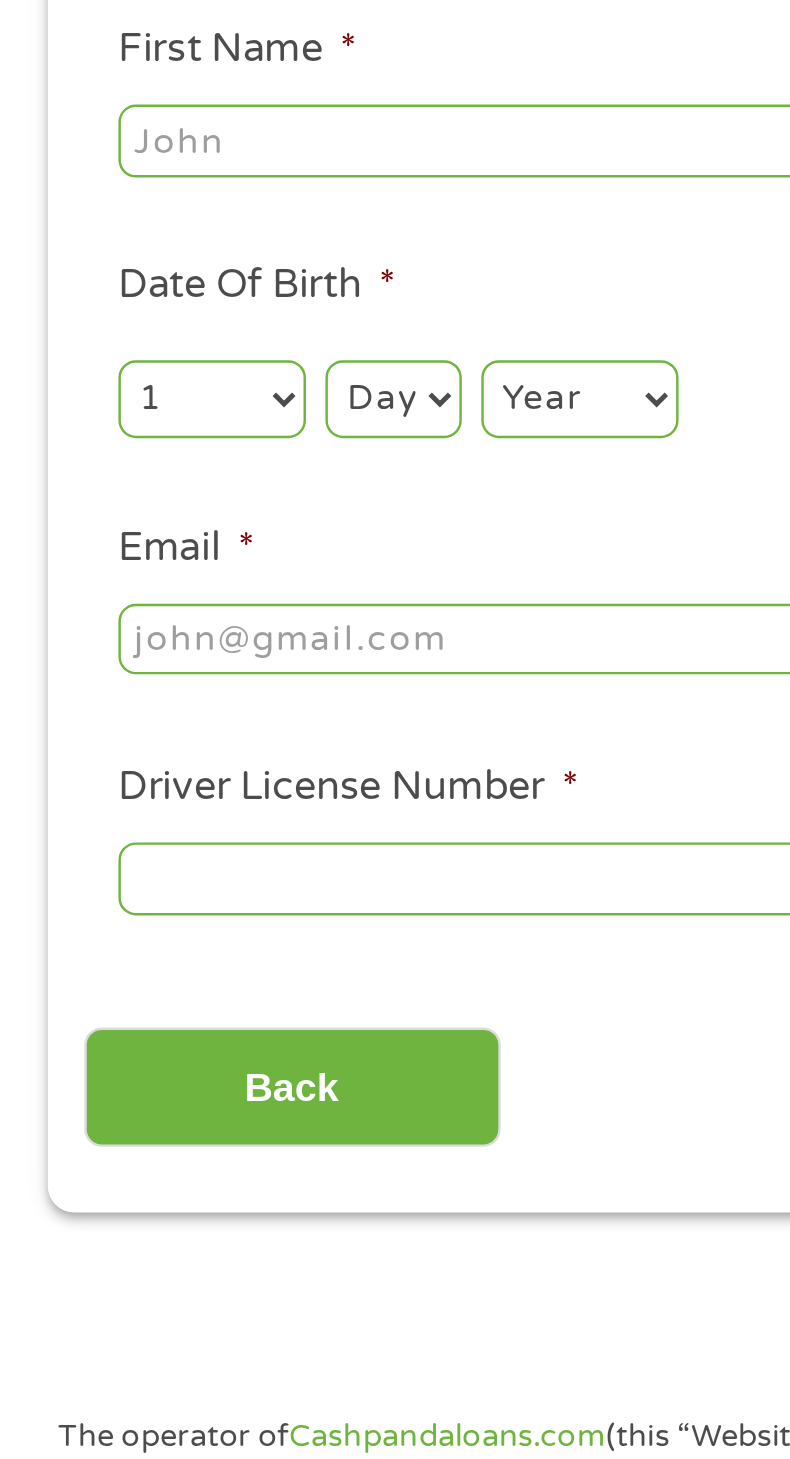 click on "Day 1 2 3 4 5 6 7 8 9 10 11 12 13 14 15 16 17 18 19 20 21 22 23 24 25 26 27 28 29 30 31" at bounding box center (175, 443) 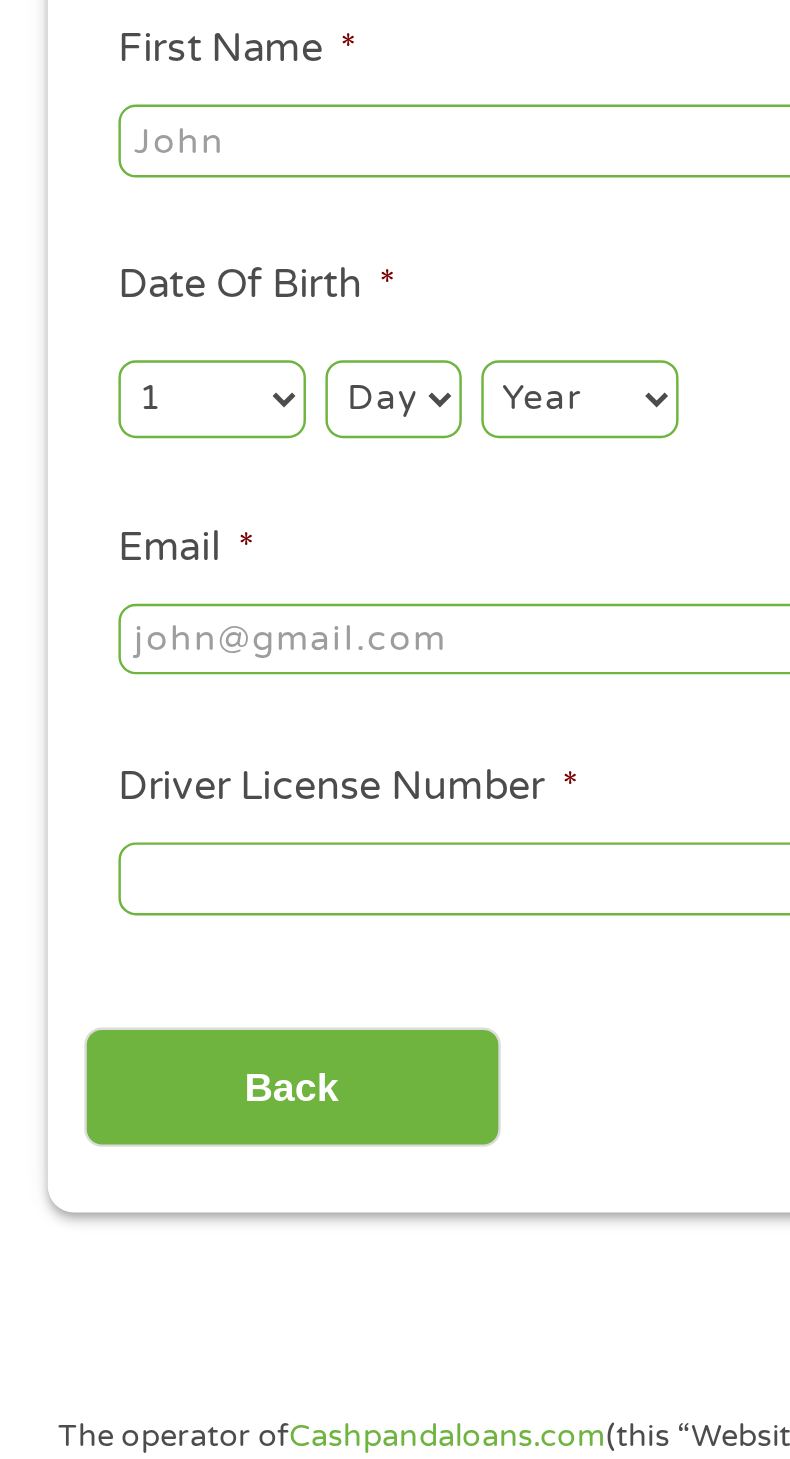 select on "21" 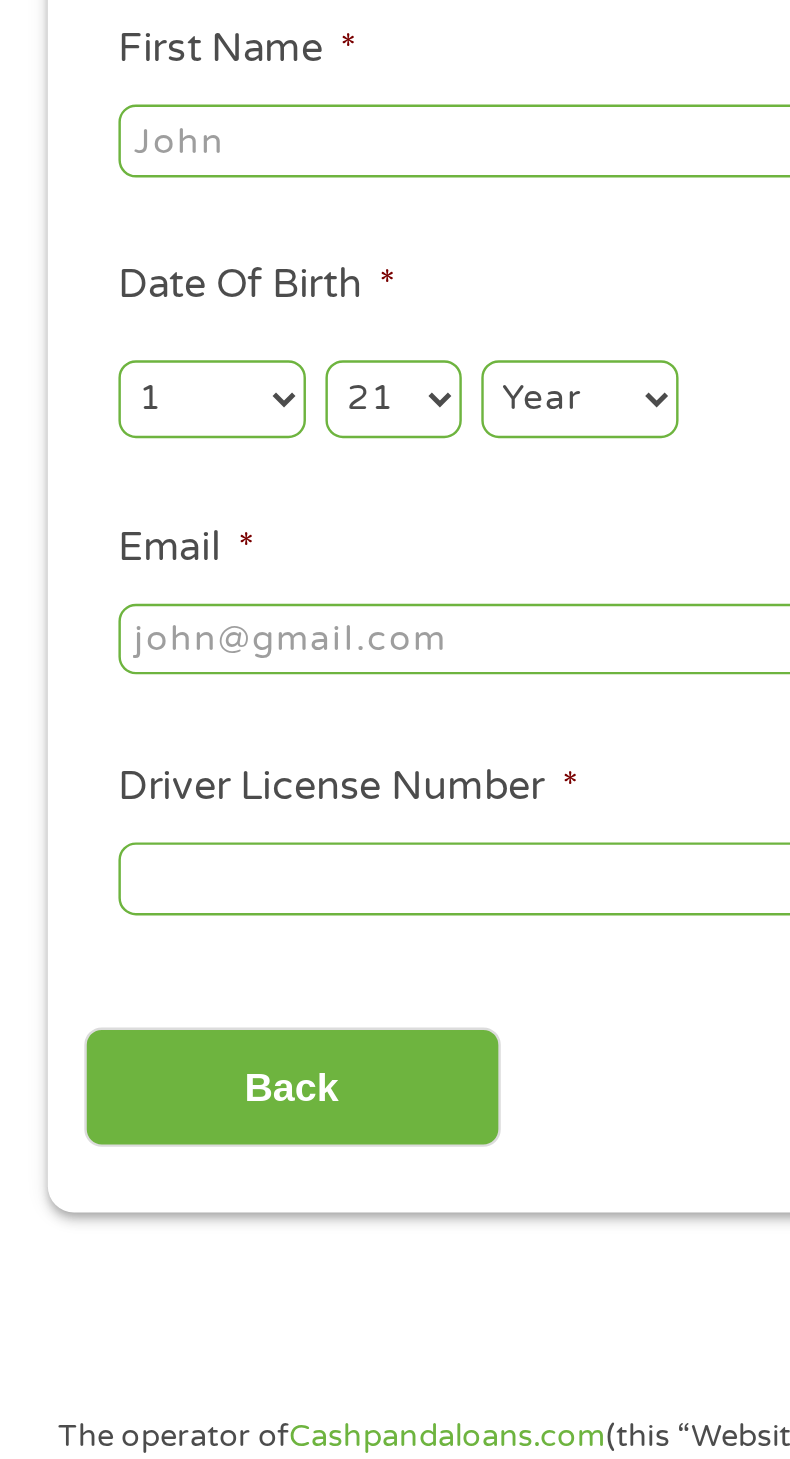 click on "Year 2007 2006 2005 2004 2003 2002 2001 2000 1999 1998 1997 1996 1995 1994 1993 1992 1991 1990 1989 1988 1987 1986 1985 1984 1983 1982 1981 1980 1979 1978 1977 1976 1975 1974 1973 1972 1971 1970 1969 1968 1967 1966 1965 1964 1963 1962 1961 1960 1959 1958 1957 1956 1955 1954 1953 1952 1951 1950 1949 1948 1947 1946 1945 1944 1943 1942 1941 1940 1939 1938 1937 1936 1935 1934 1933 1932 1931 1930 1929 1928 1927 1926 1925 1924 1923 1922 1921 1920" at bounding box center [252, 443] 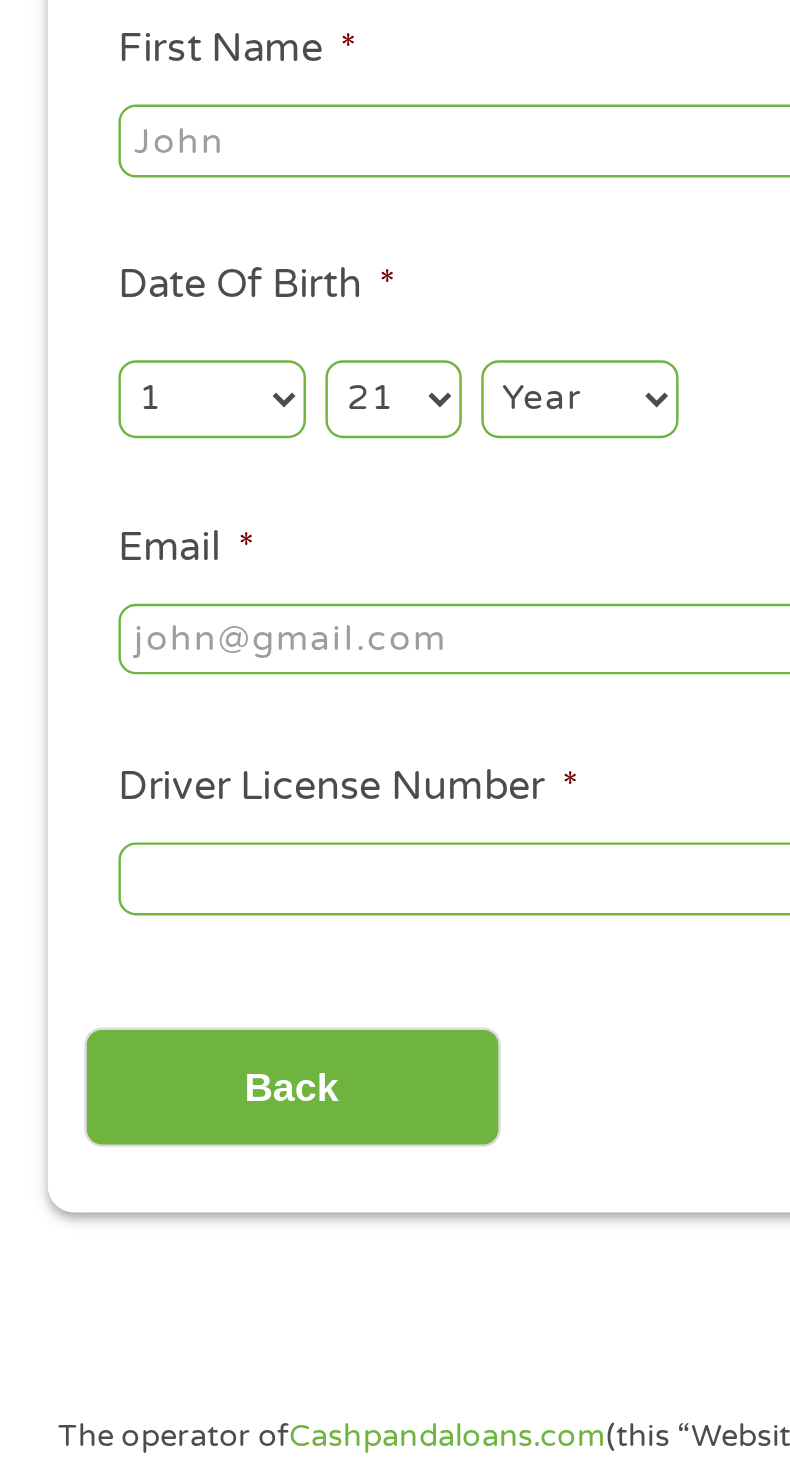 select on "1968" 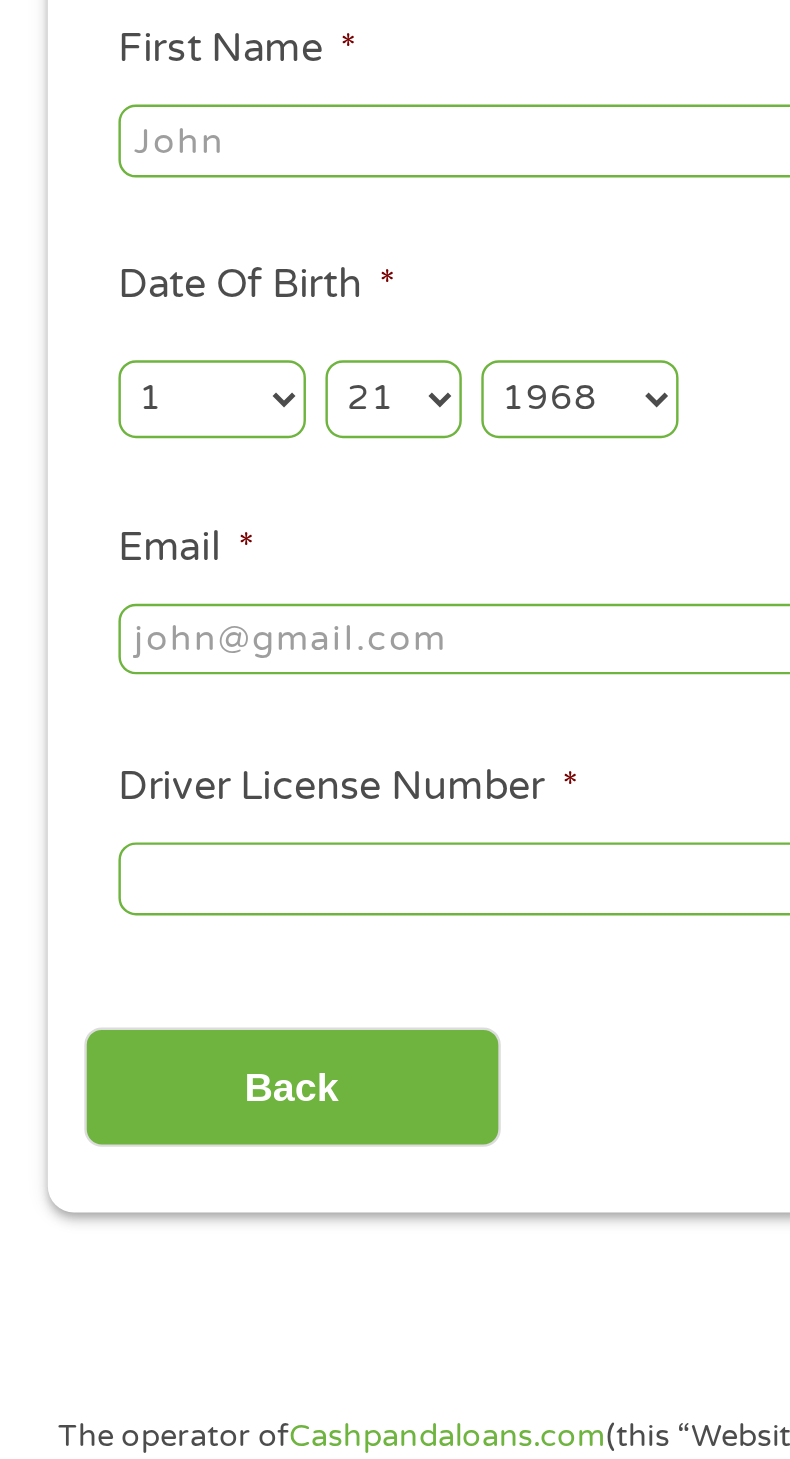click on "Email *" at bounding box center [222, 542] 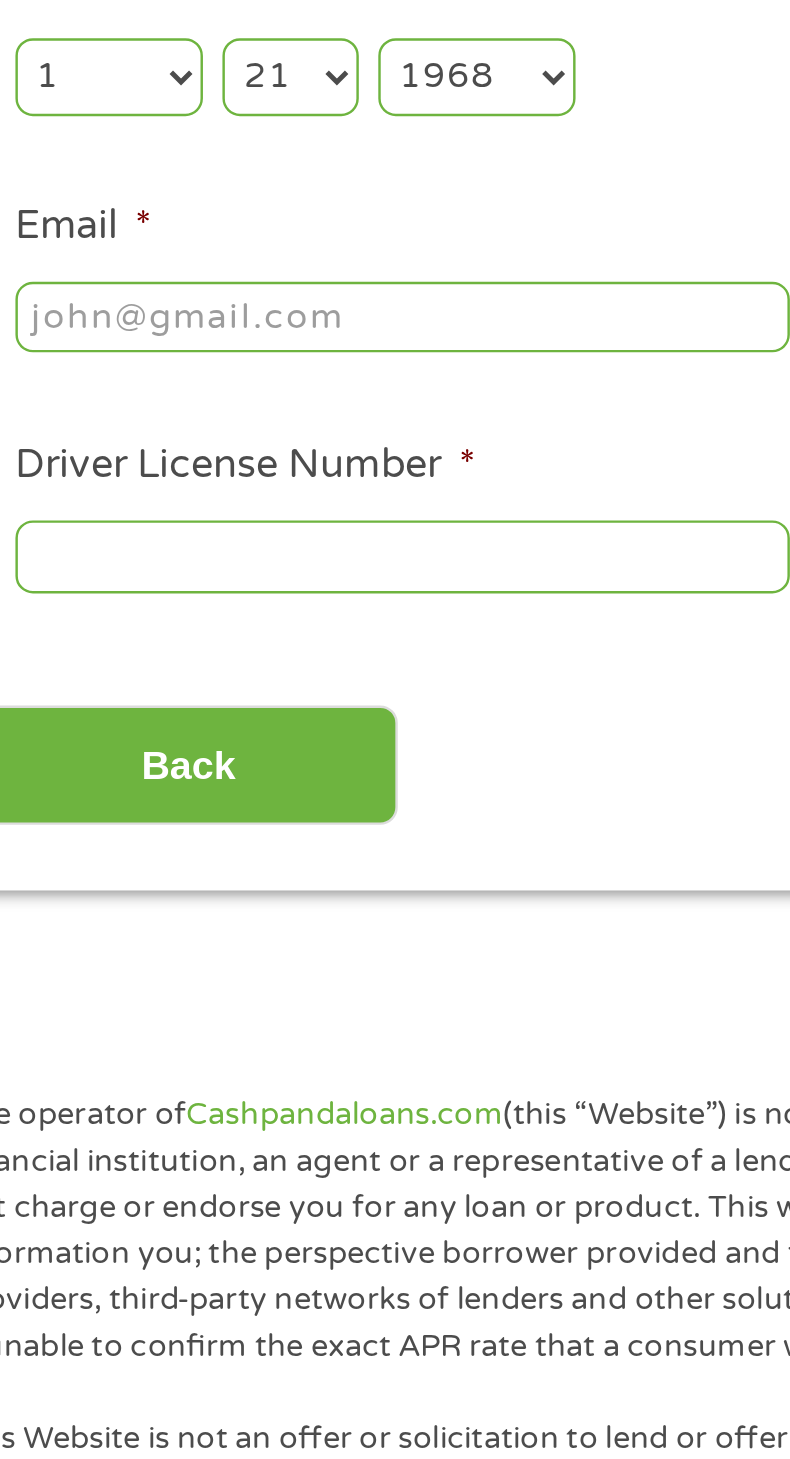 type on "[EMAIL]" 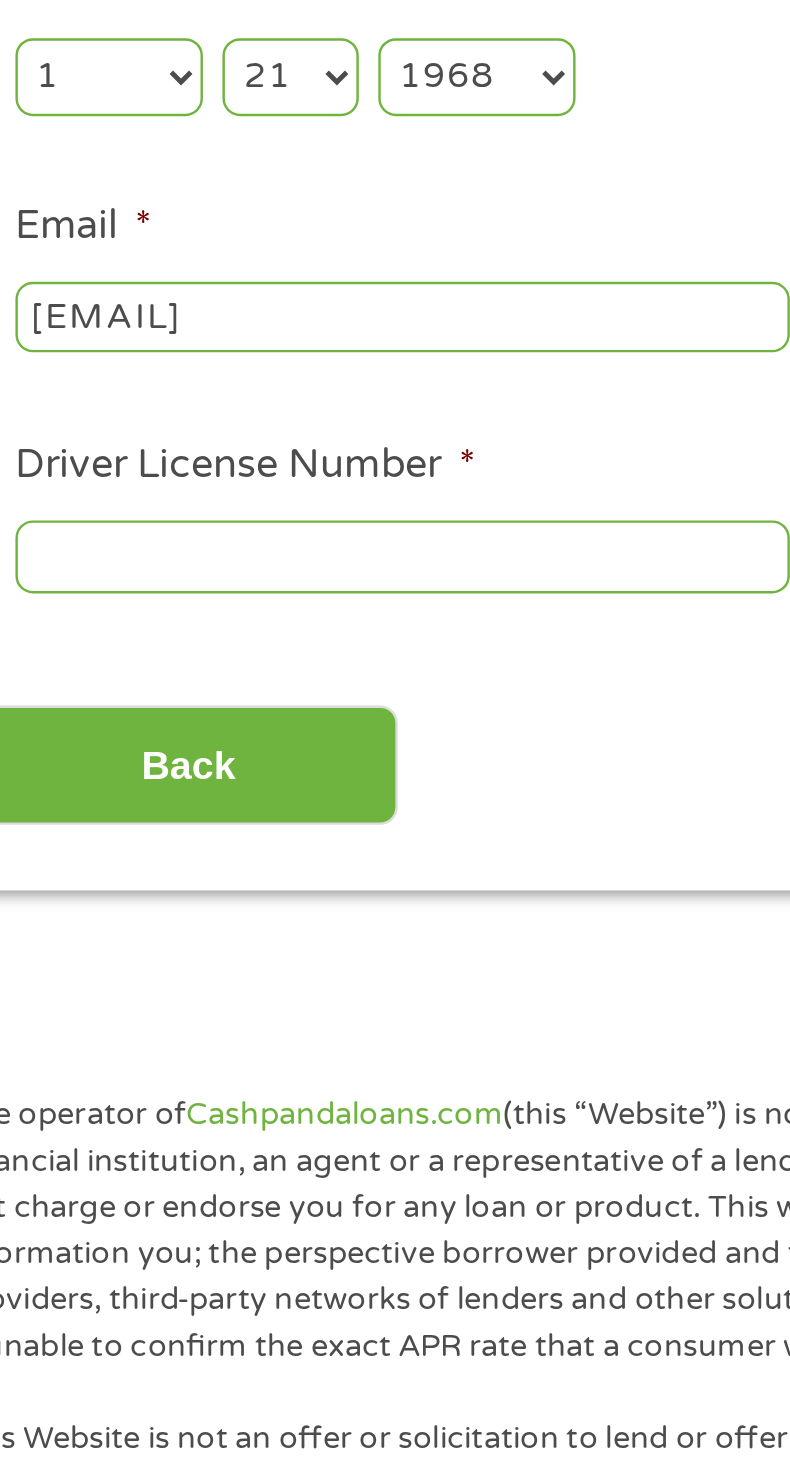 type on "[FIRST]" 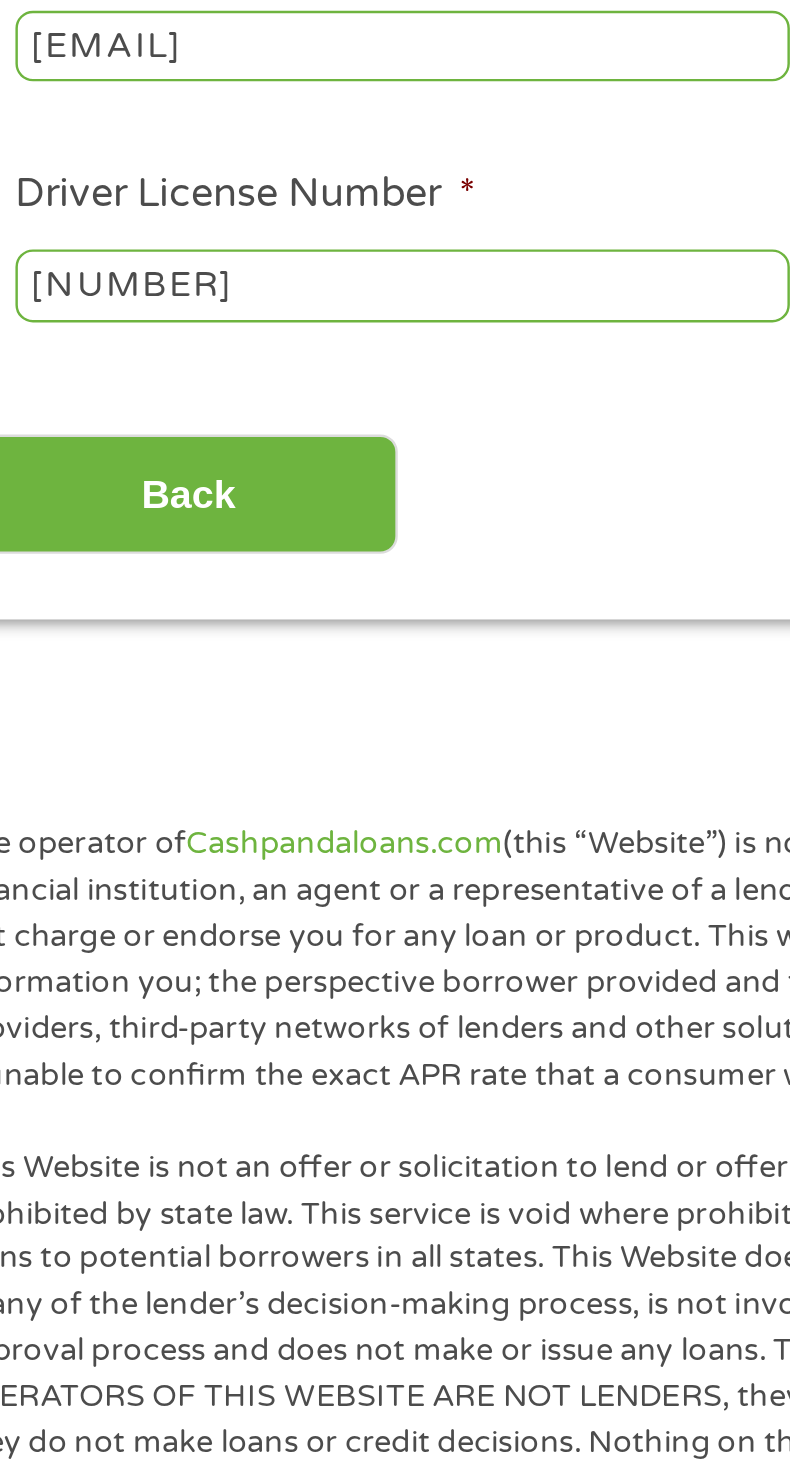 scroll, scrollTop: 26, scrollLeft: 0, axis: vertical 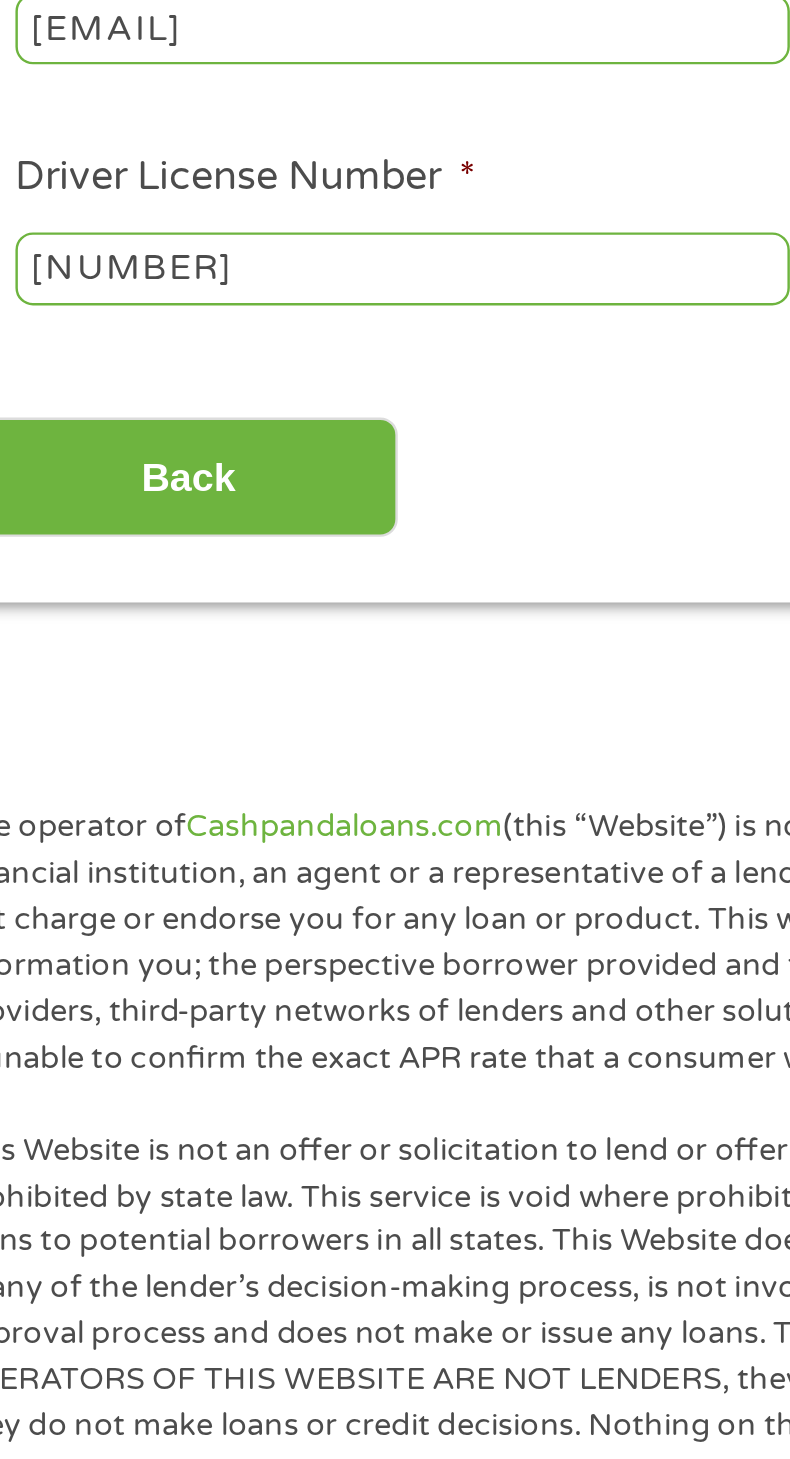 type on "[NUMBER]" 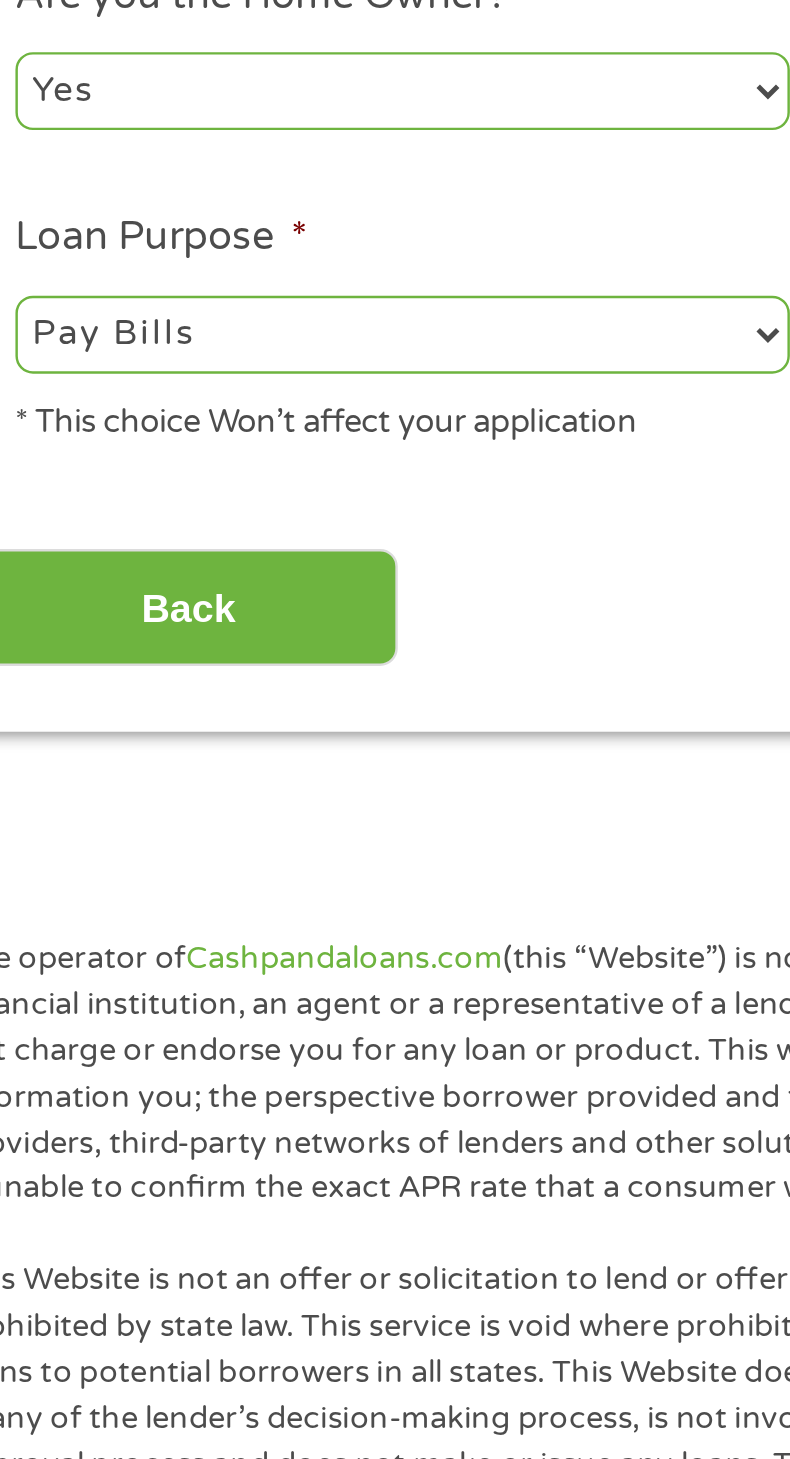 scroll, scrollTop: 8, scrollLeft: 8, axis: both 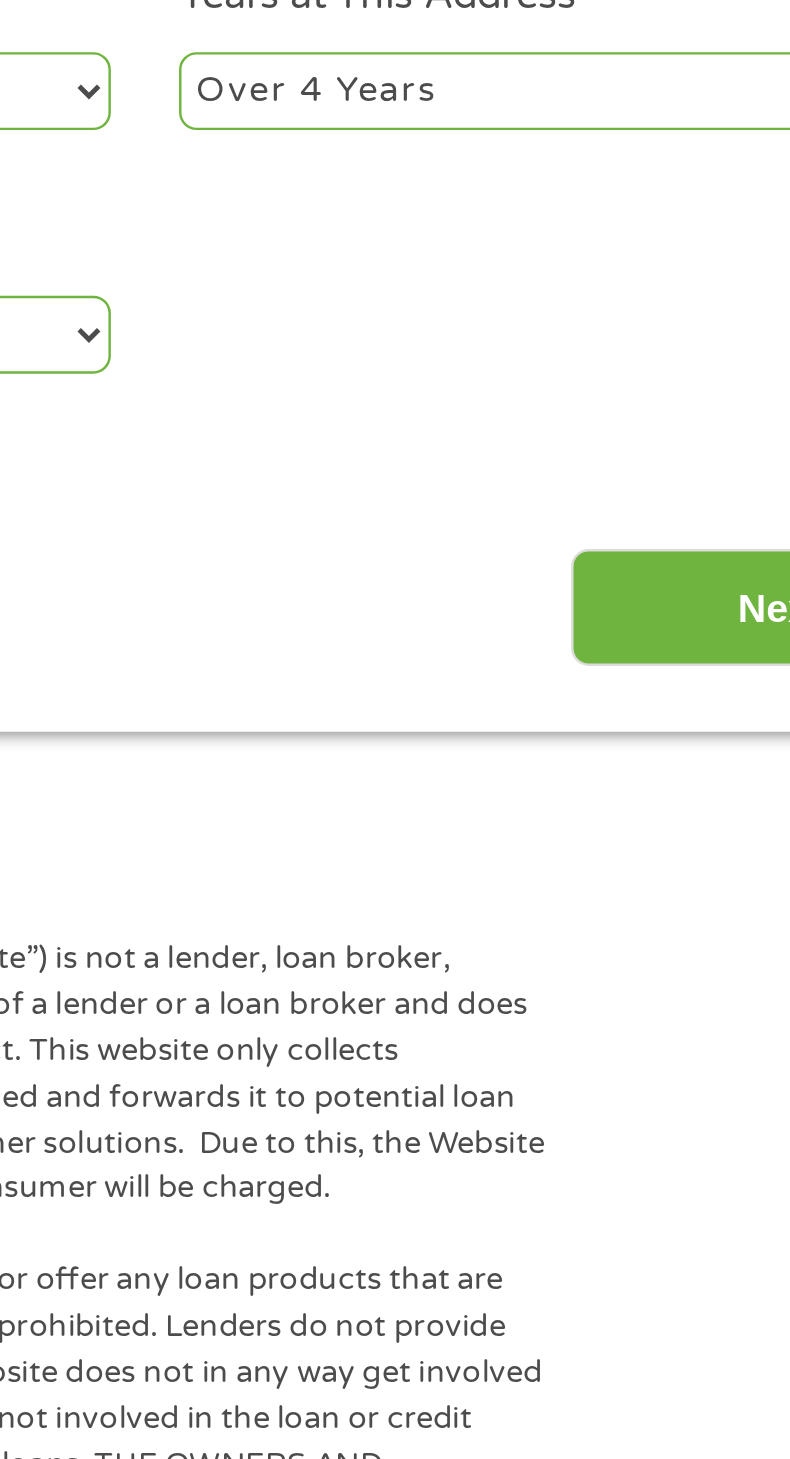 click on "Next" at bounding box center (655, 779) 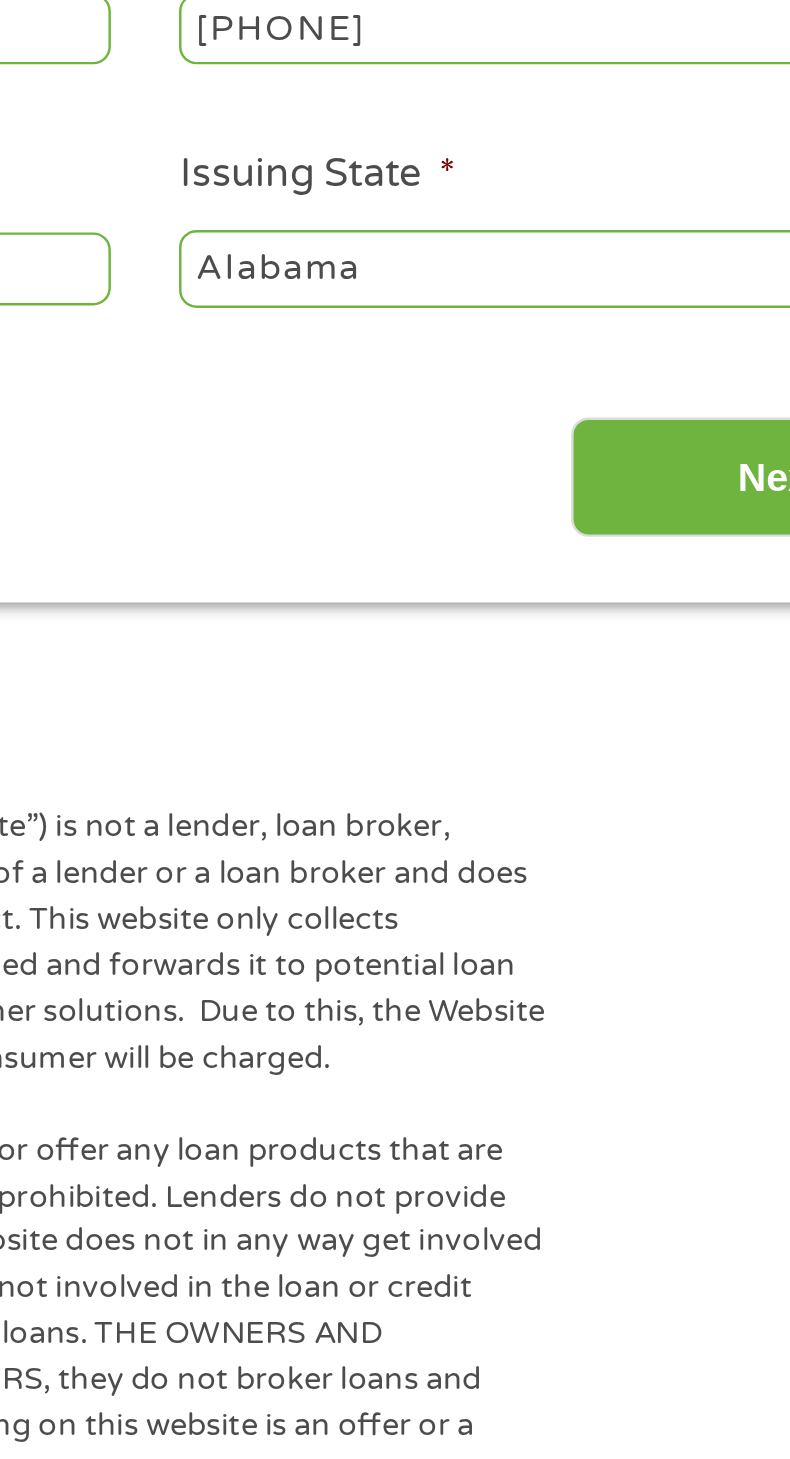 scroll, scrollTop: 8, scrollLeft: 8, axis: both 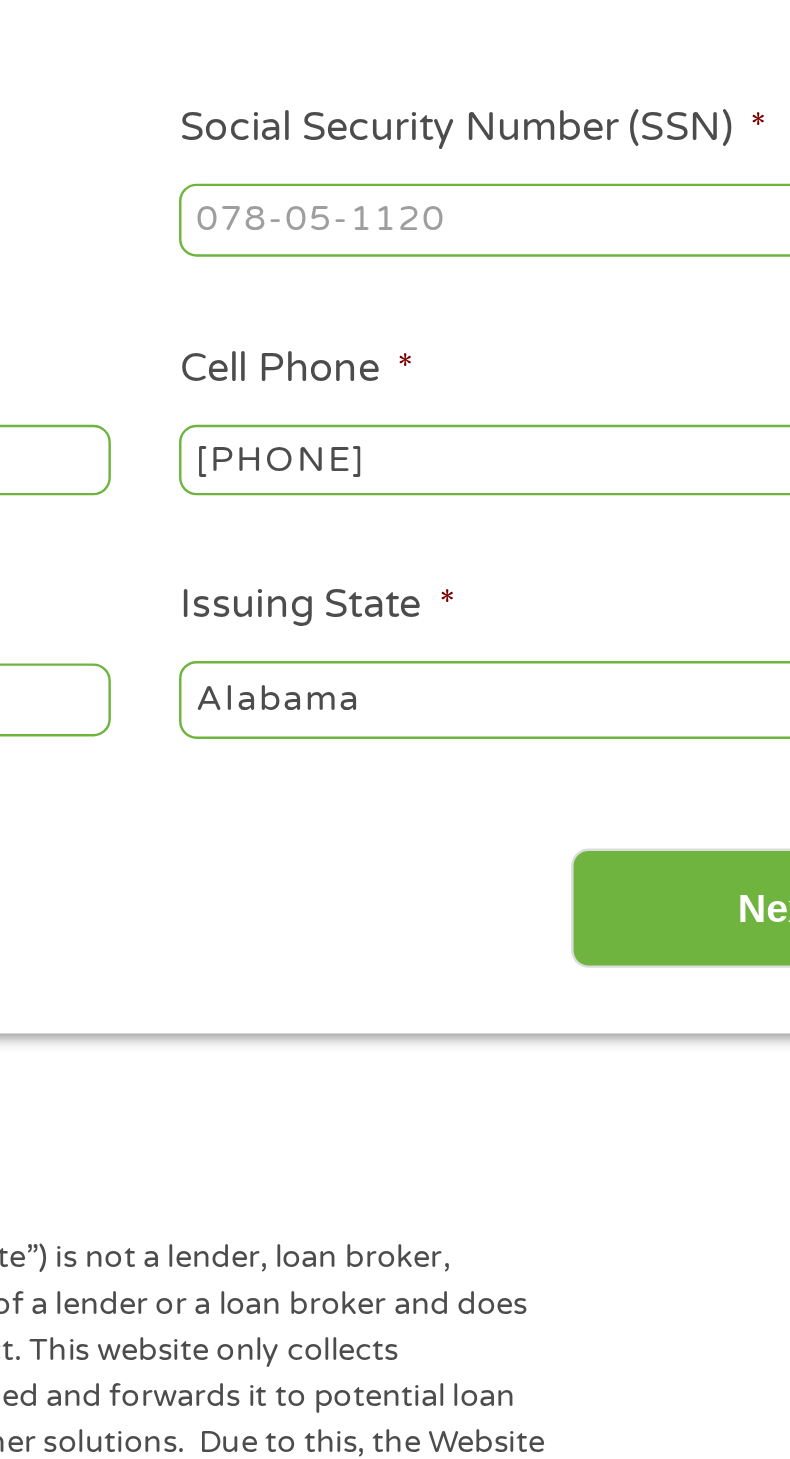 click on "Social Security Number (SSN) *" at bounding box center (568, 443) 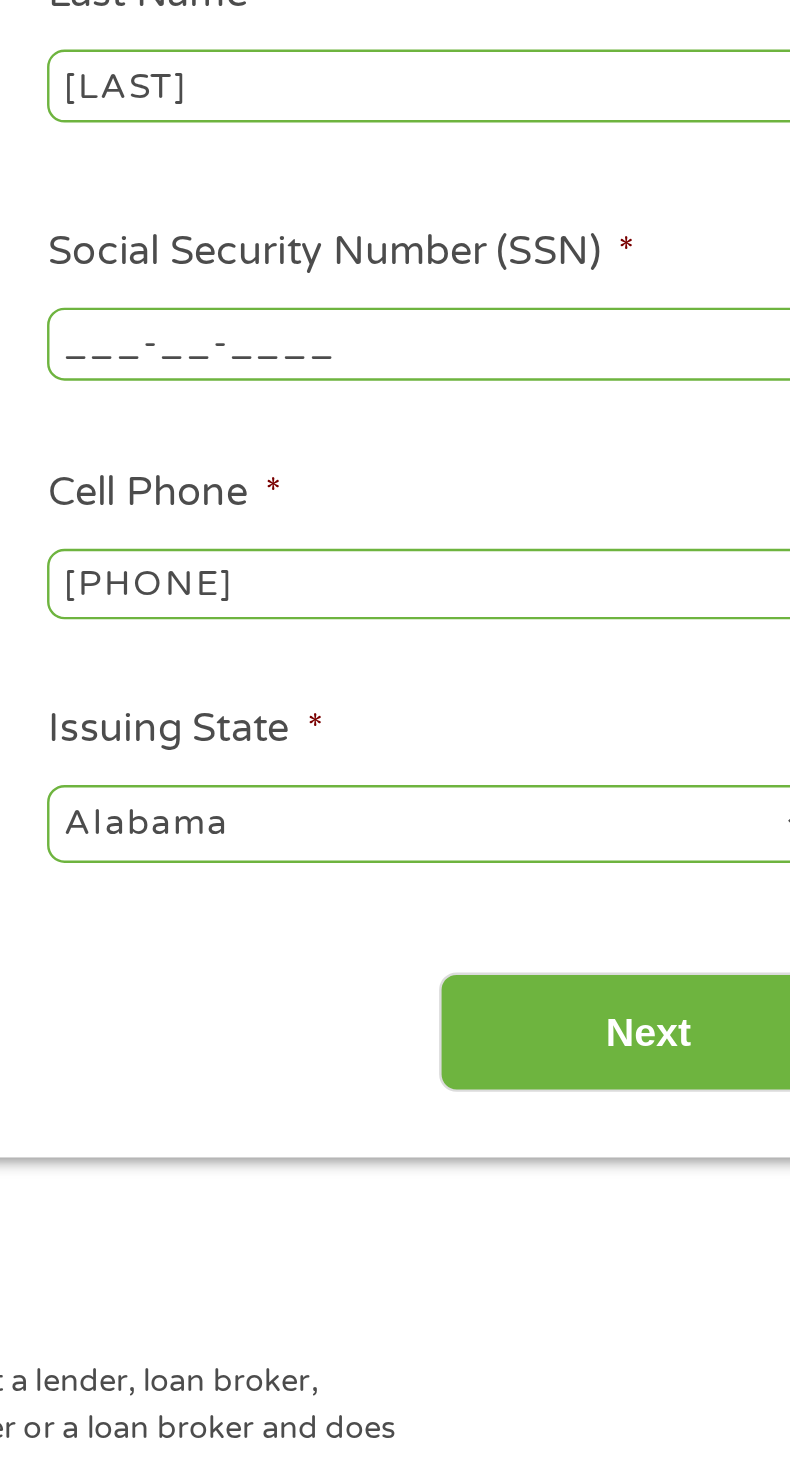 scroll, scrollTop: 26, scrollLeft: 0, axis: vertical 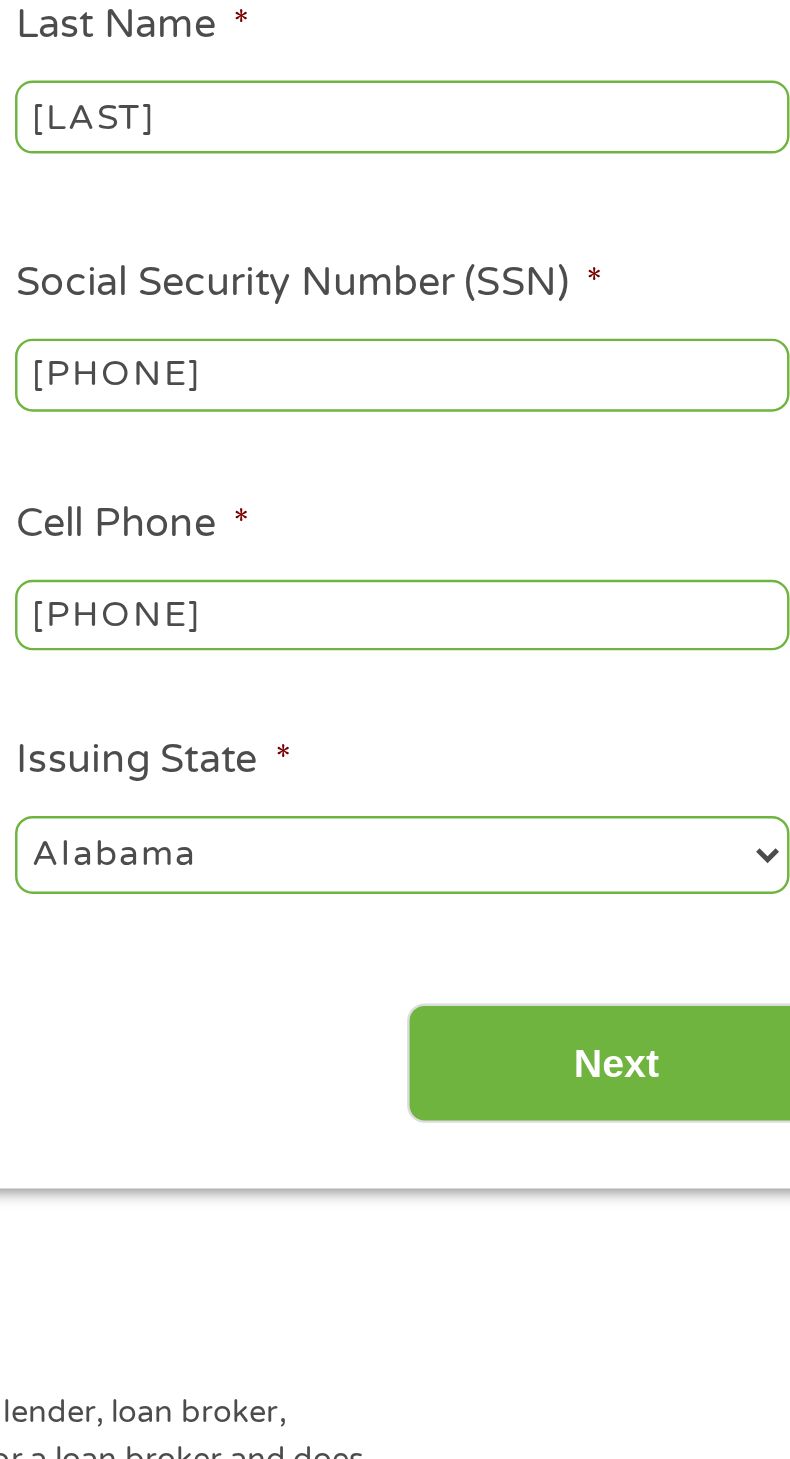 type on "[PHONE]" 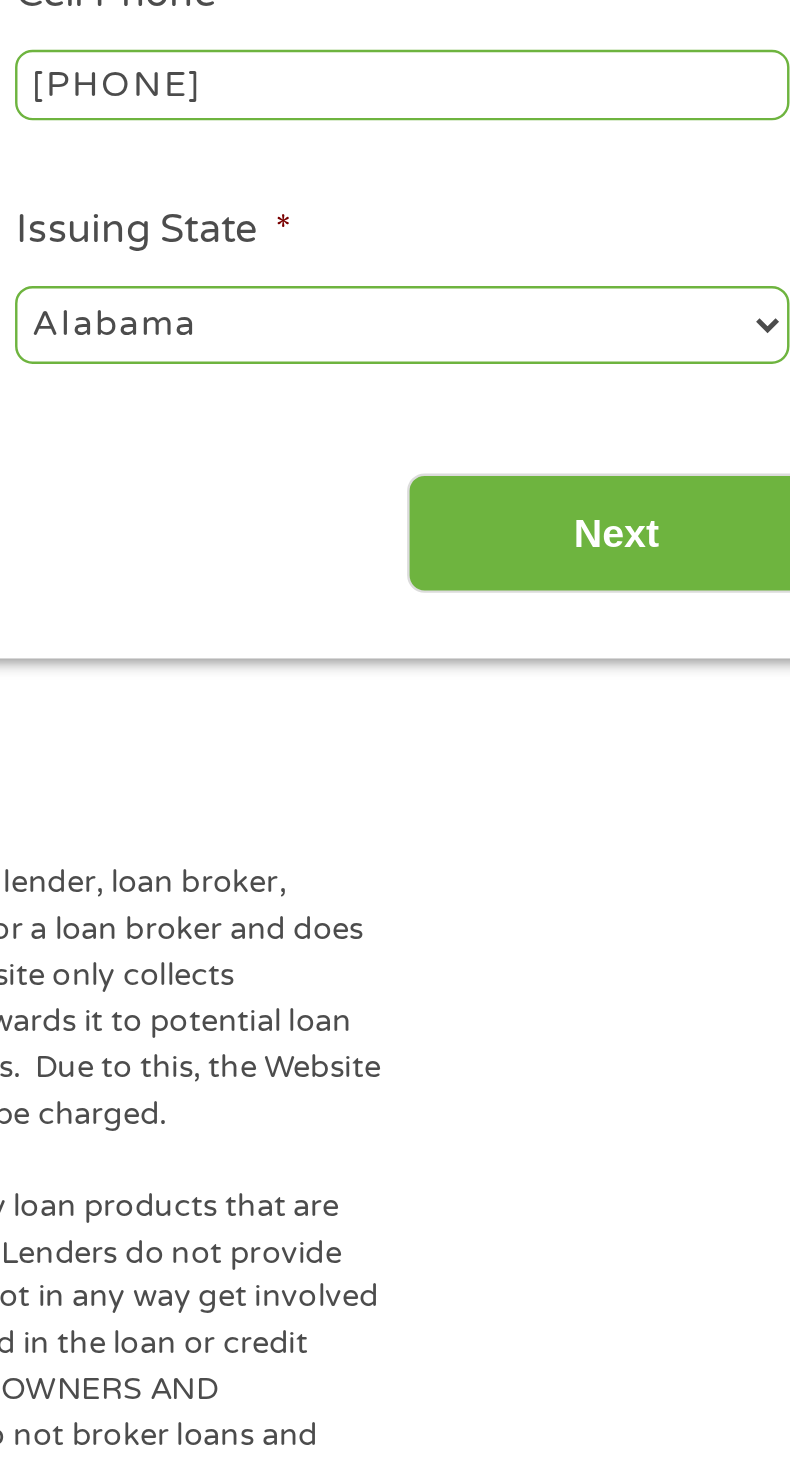 scroll, scrollTop: 26, scrollLeft: 0, axis: vertical 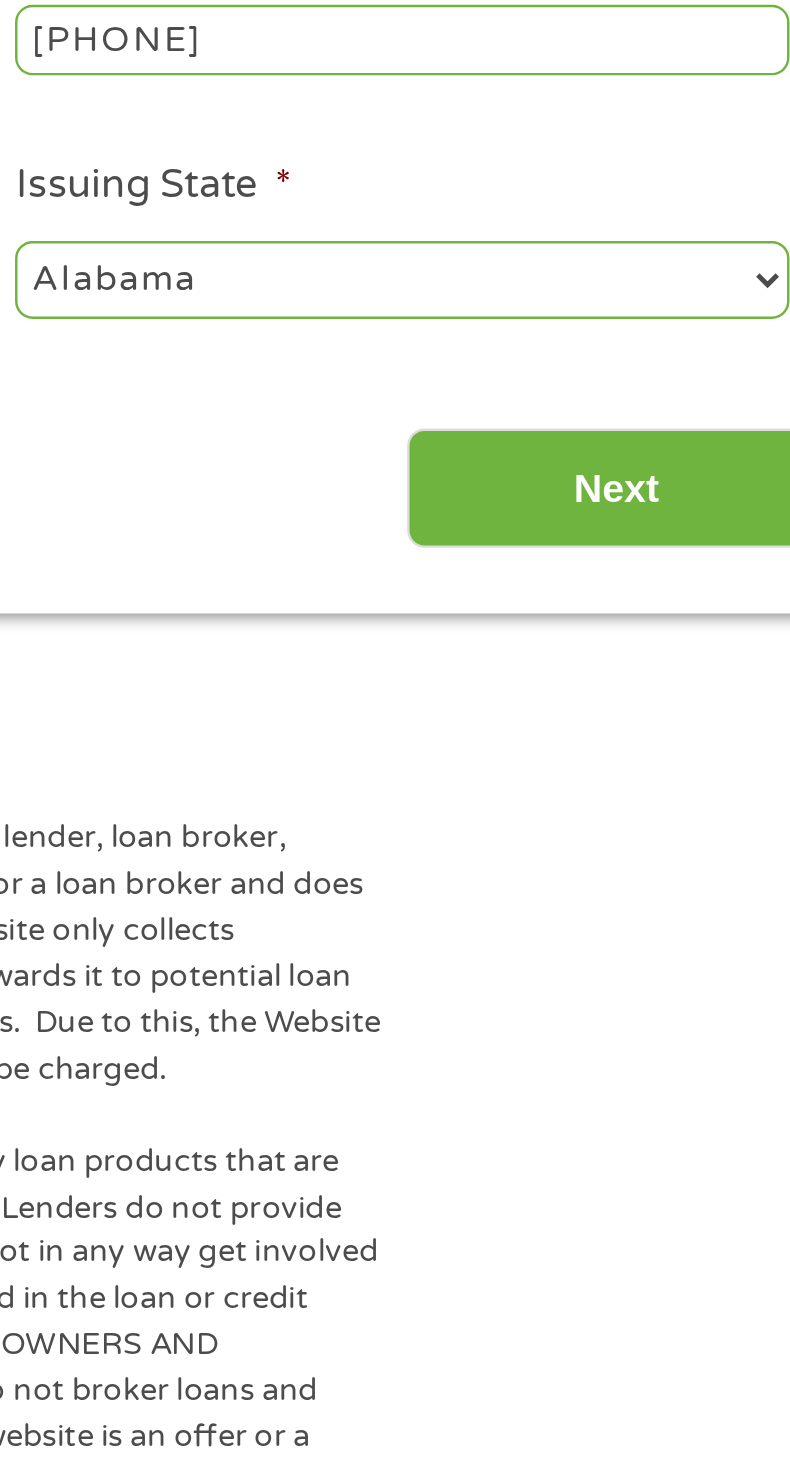 click on "Next" at bounding box center (655, 725) 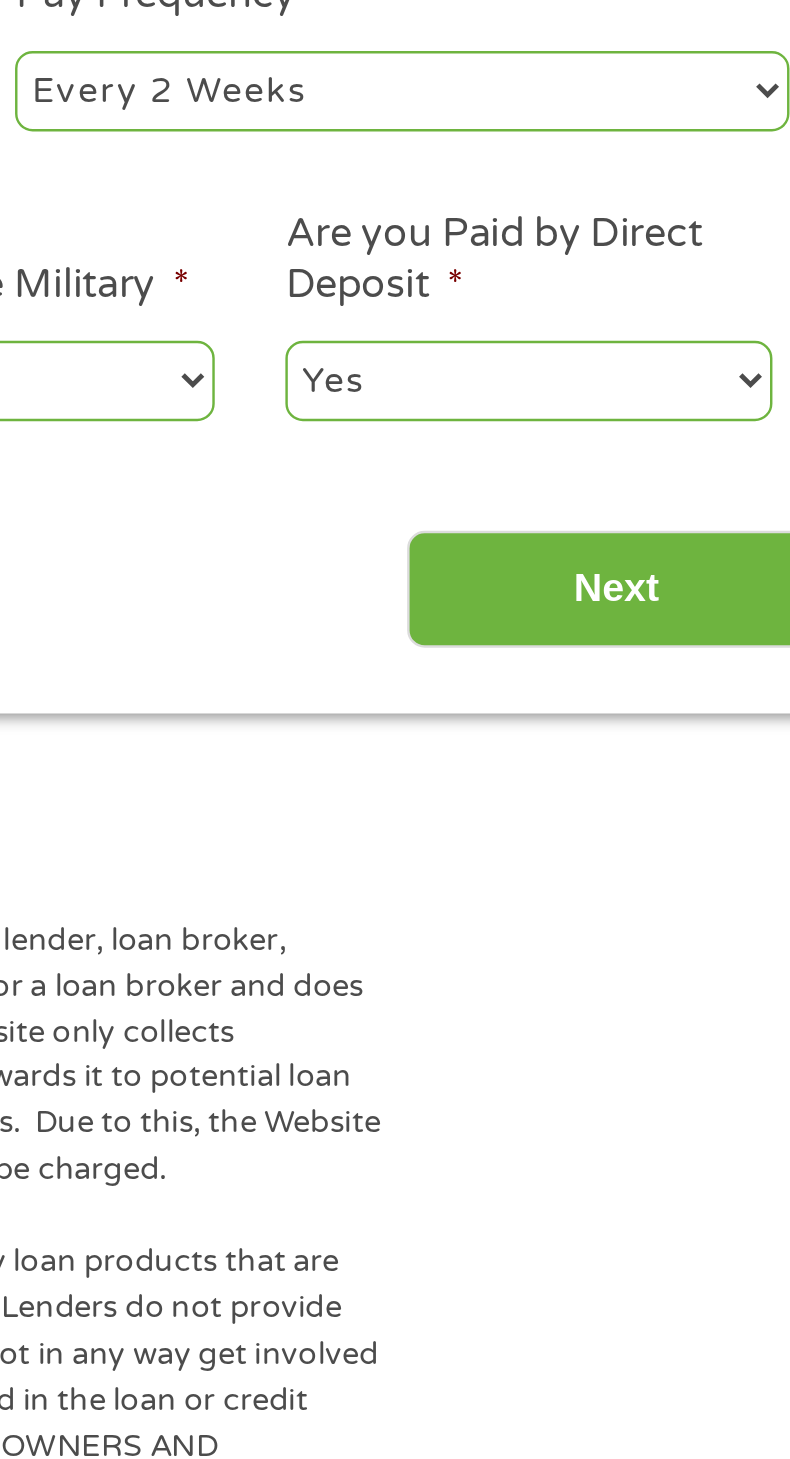 scroll, scrollTop: 8, scrollLeft: 8, axis: both 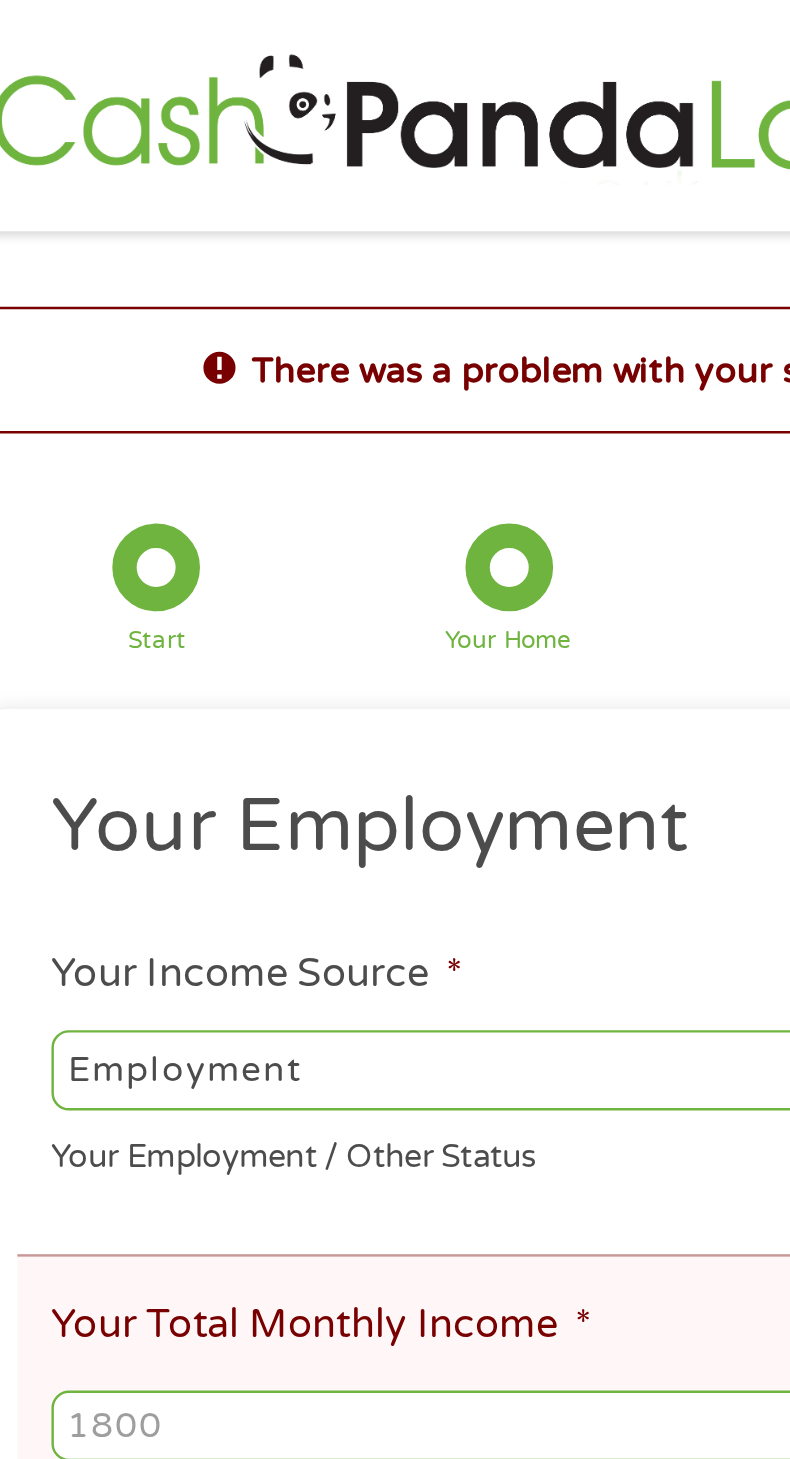 click on "--- Choose one --- Employment Self Employed Benefits" at bounding box center [222, 439] 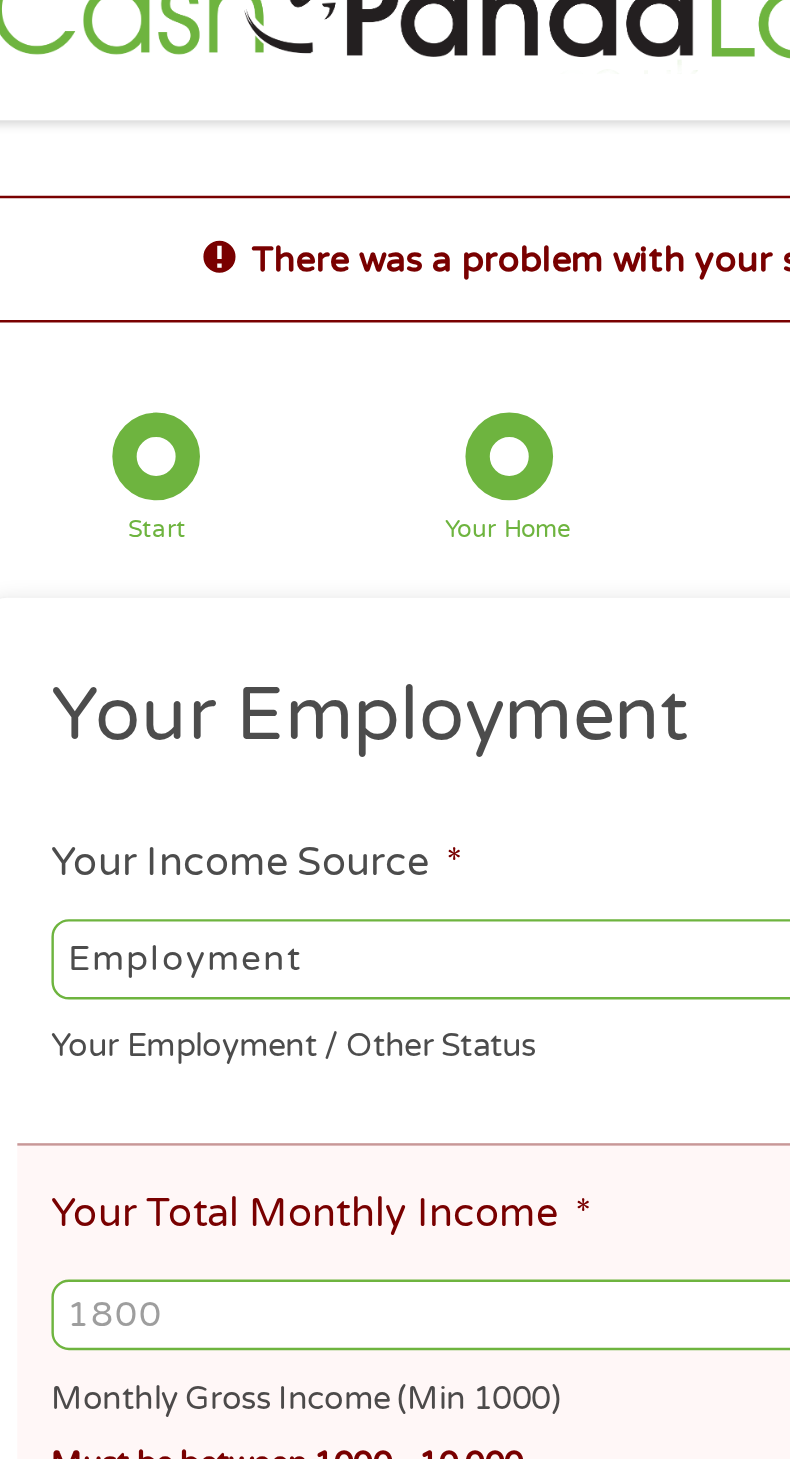 click on "Your Total Monthly Income *" at bounding box center (395, 586) 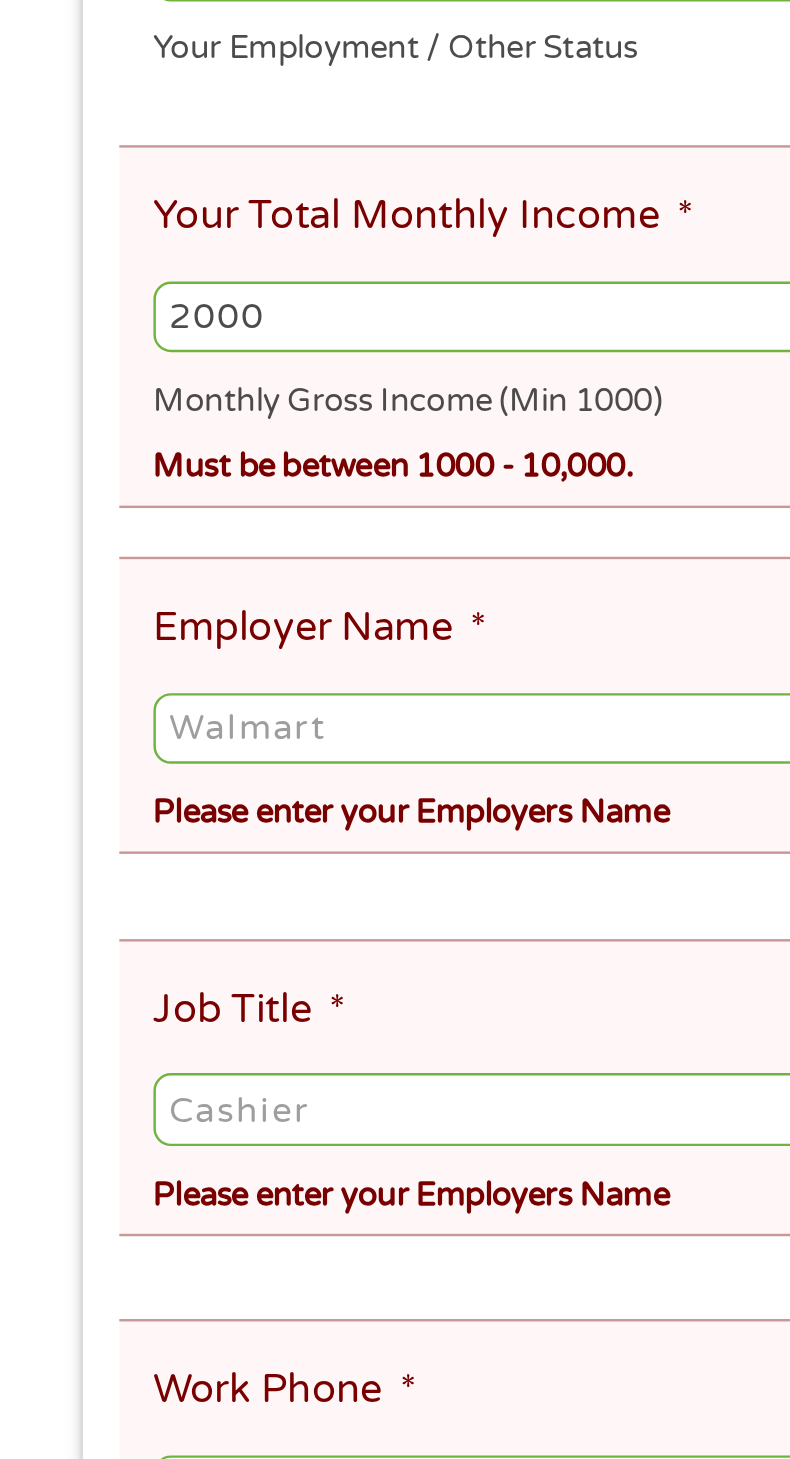 type on "2000" 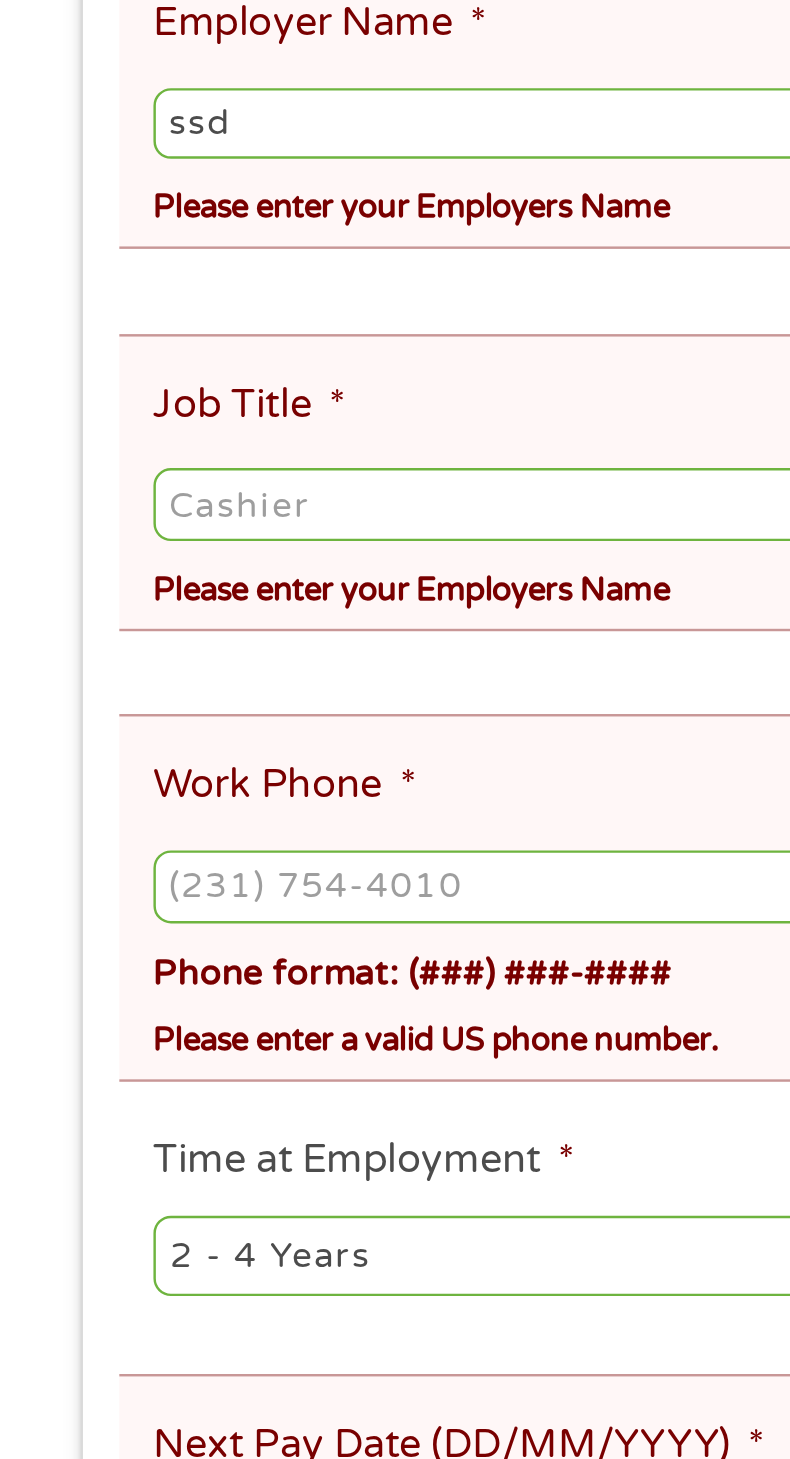 type on "ssd" 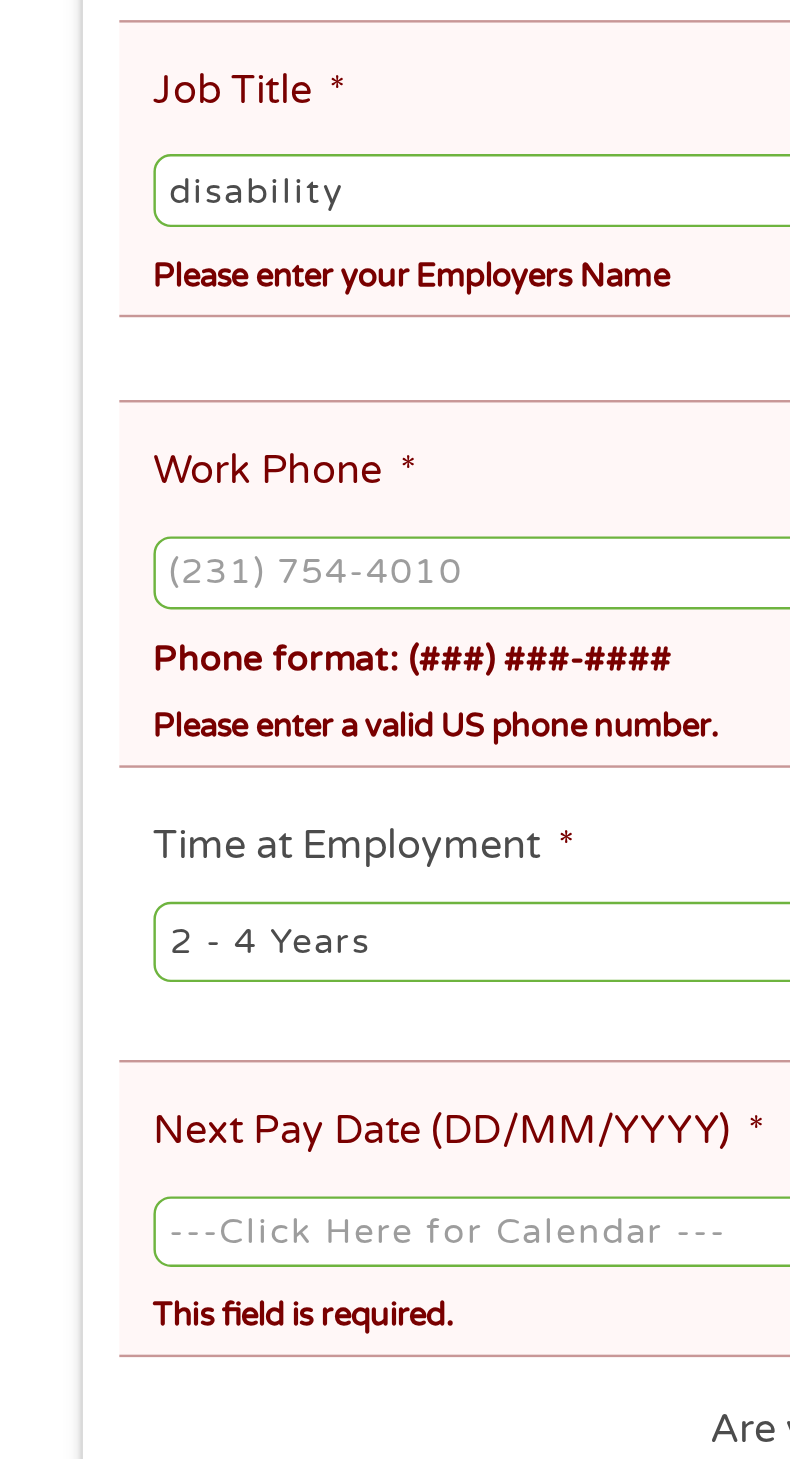 scroll, scrollTop: 6, scrollLeft: 0, axis: vertical 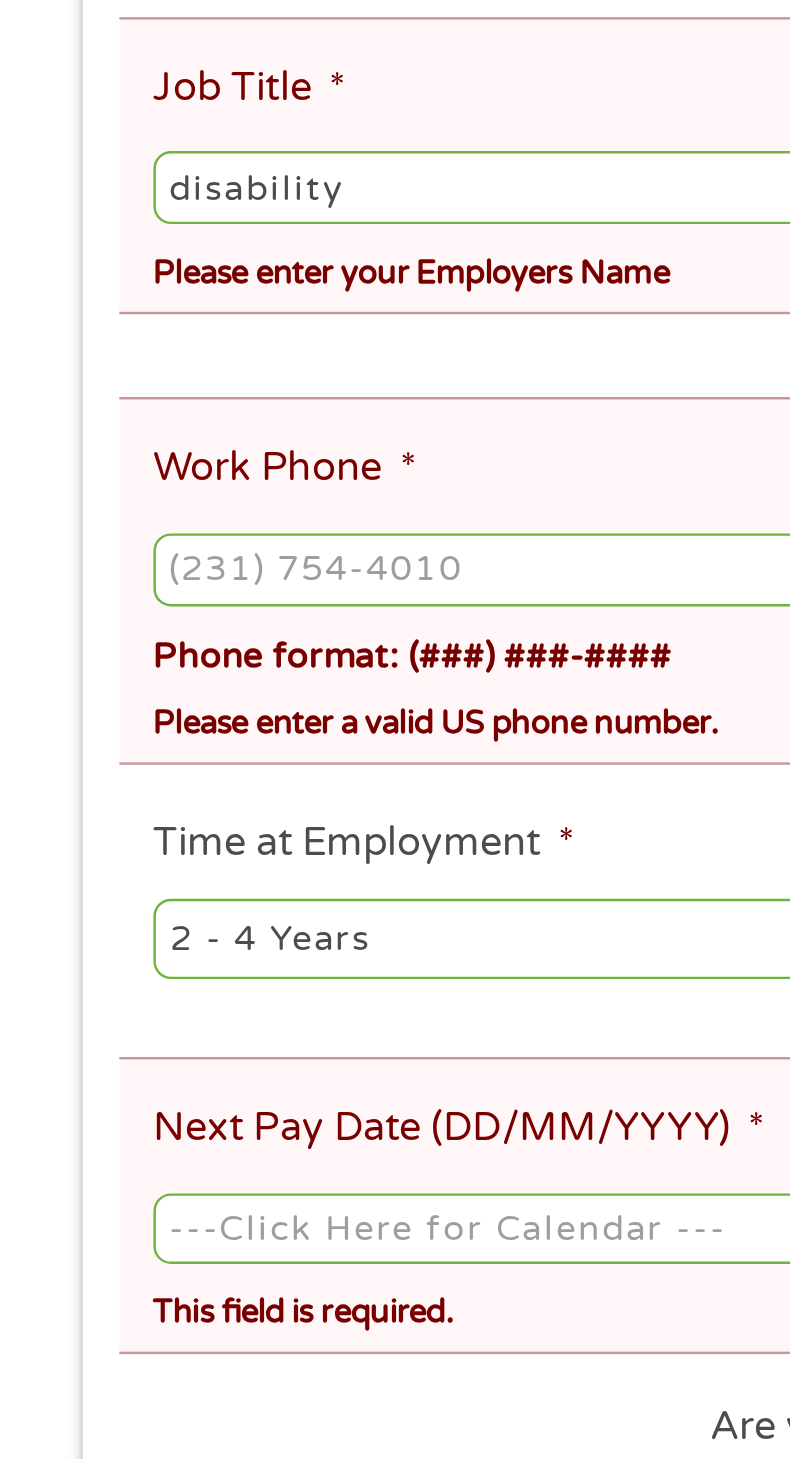 type on "disability" 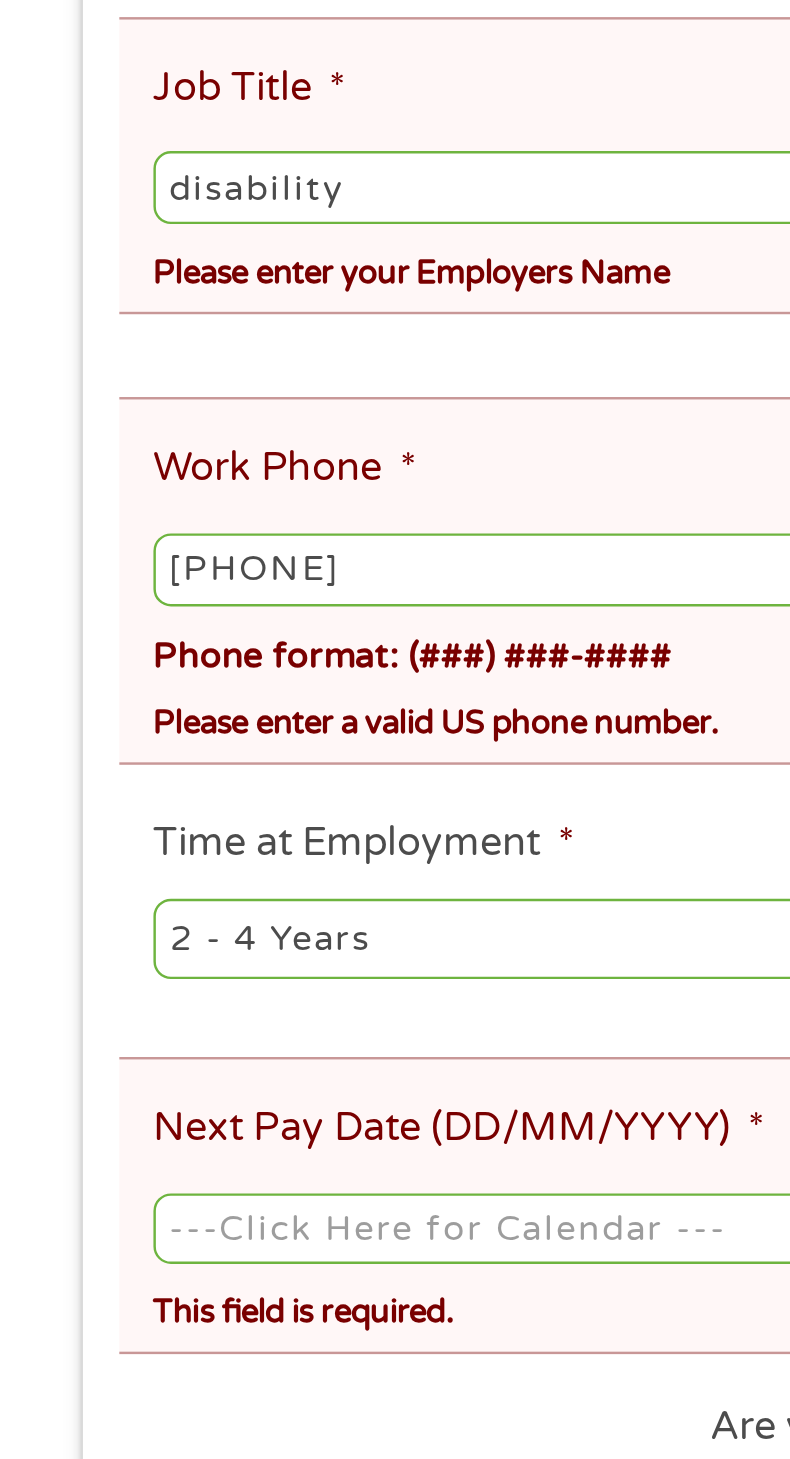 type on "[PHONE]" 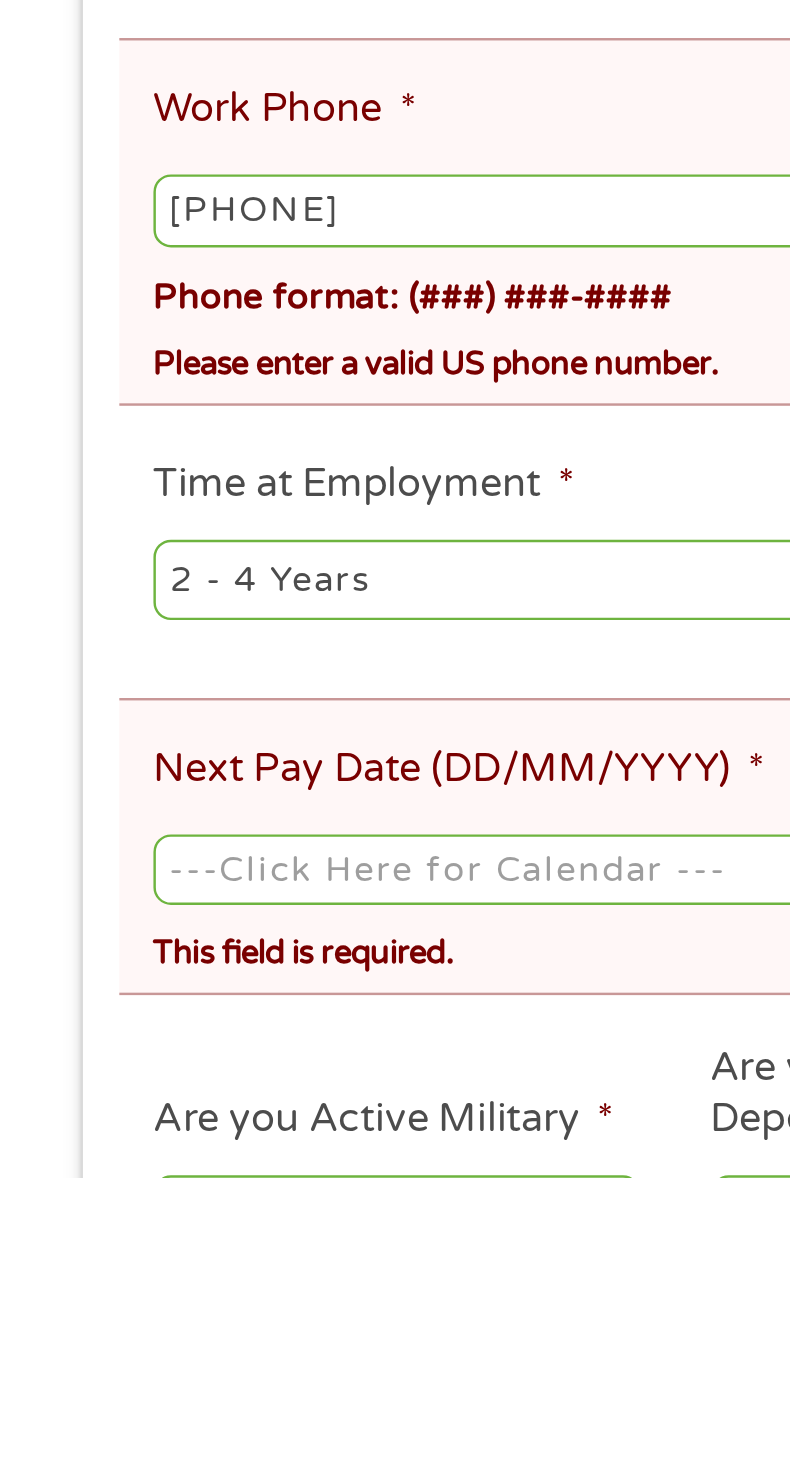 click on "--- Choose one --- 1 Year or less 1 - 2 Years 2 - 4 Years Over 4 Years" at bounding box center (222, 1213) 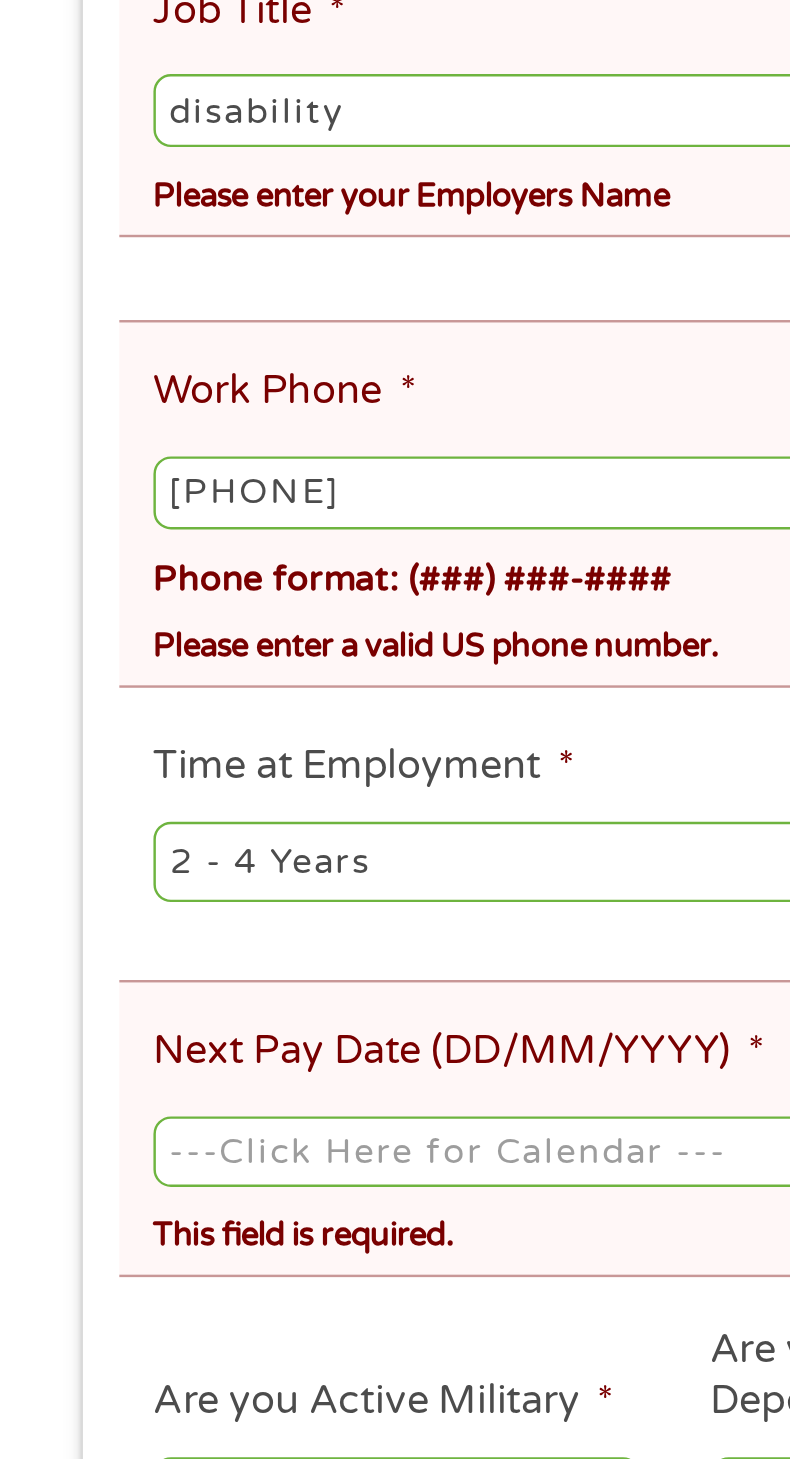 select on "60months" 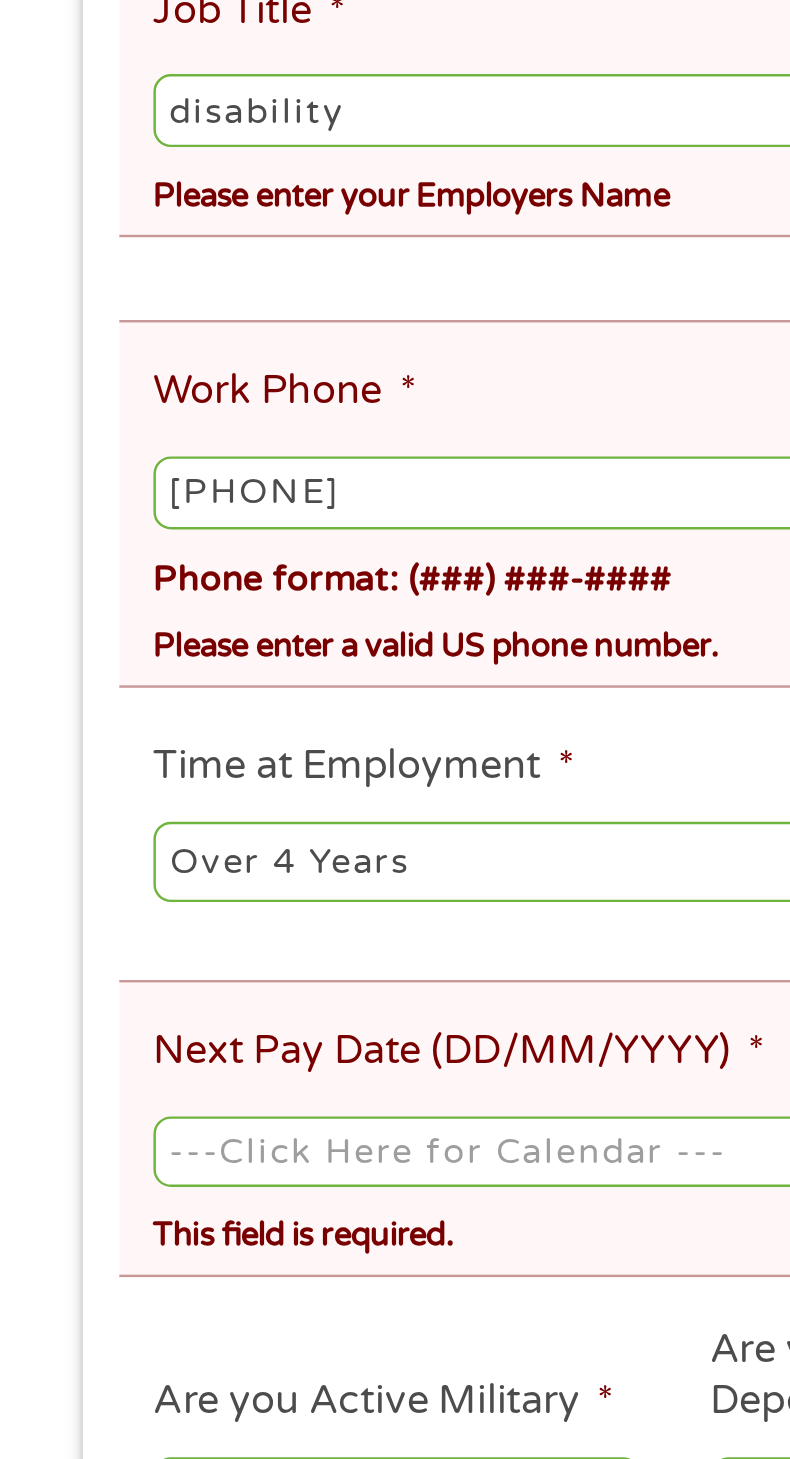 click on "*" at bounding box center (310, 1291) 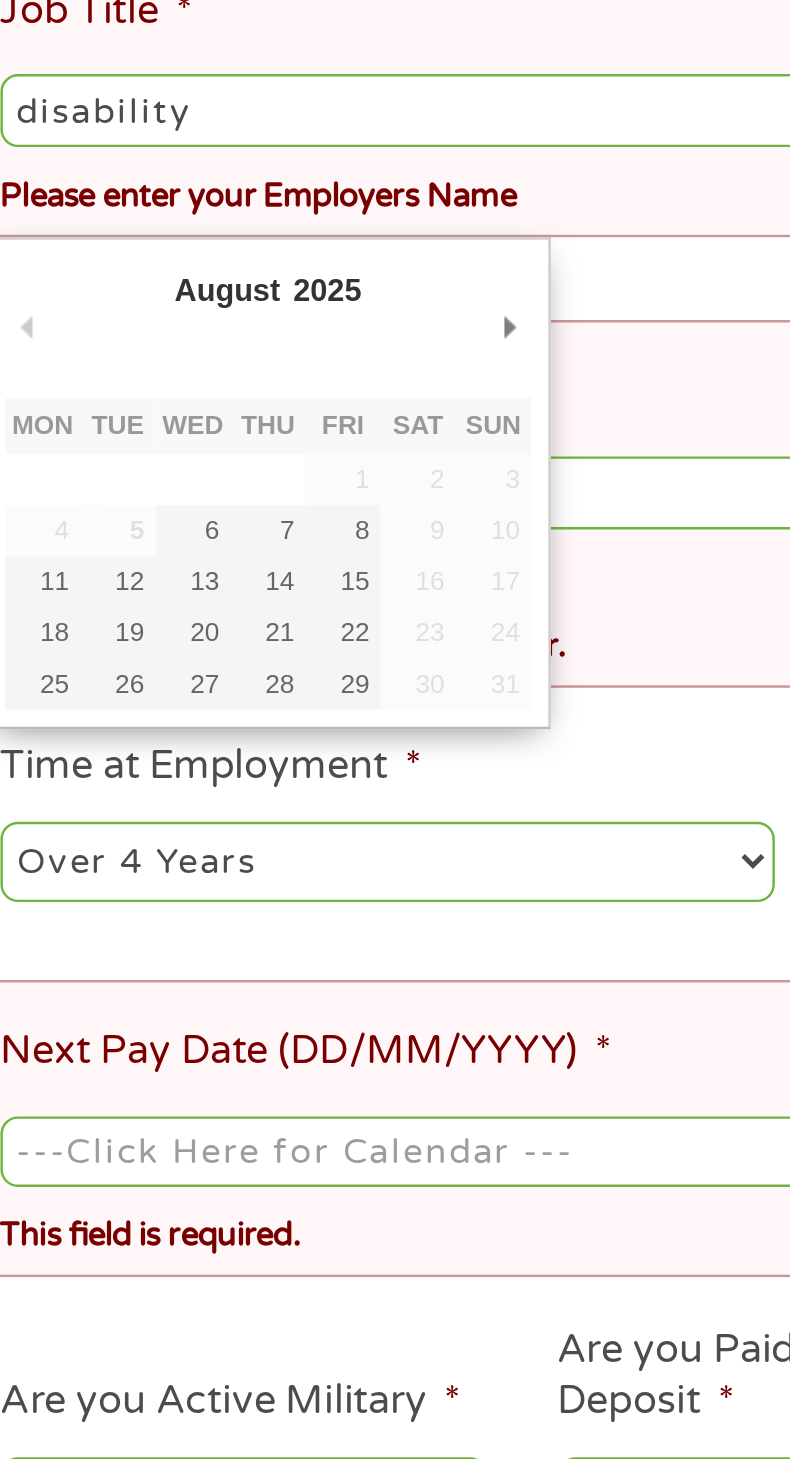 type on "29/08/2025" 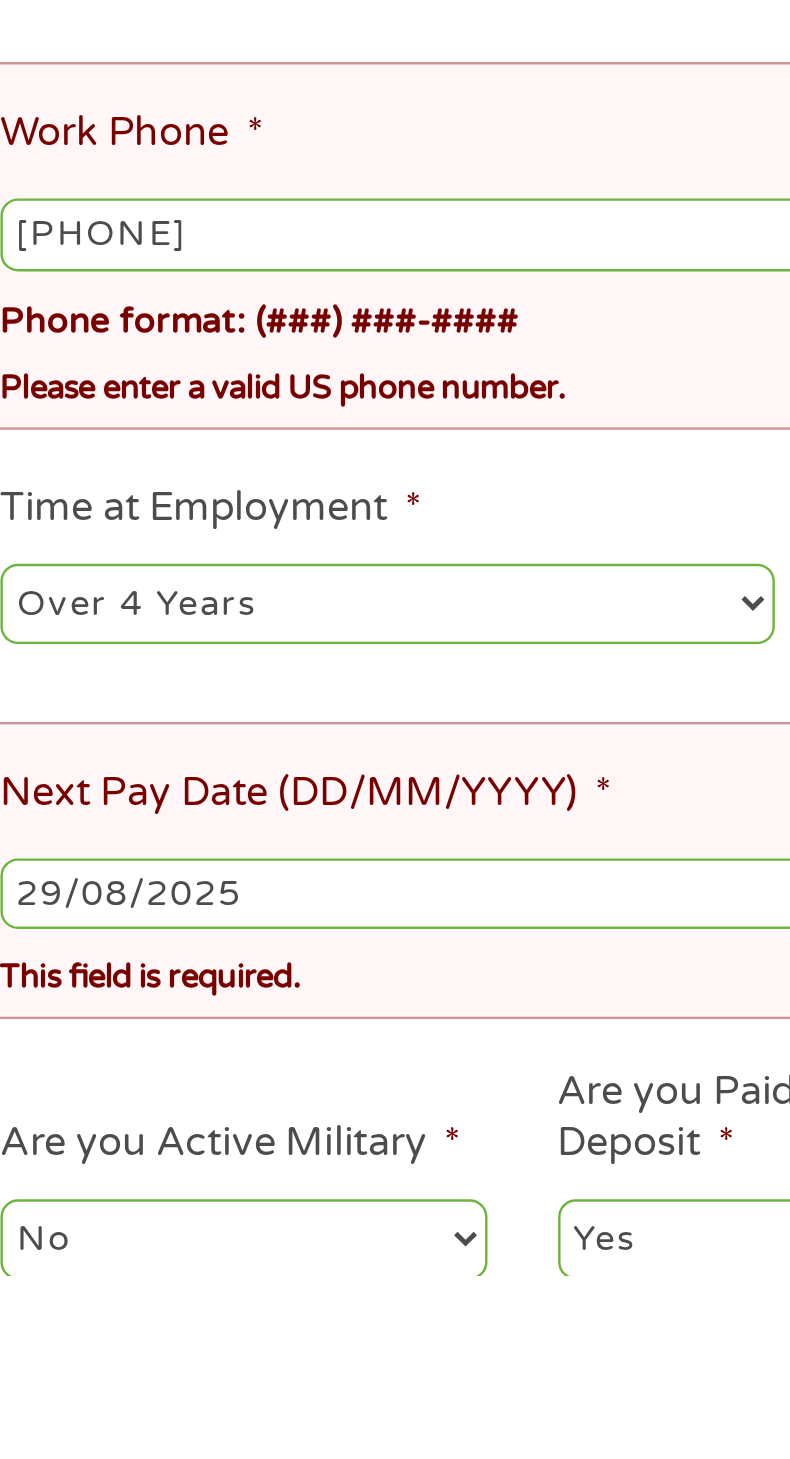 scroll, scrollTop: 56, scrollLeft: 0, axis: vertical 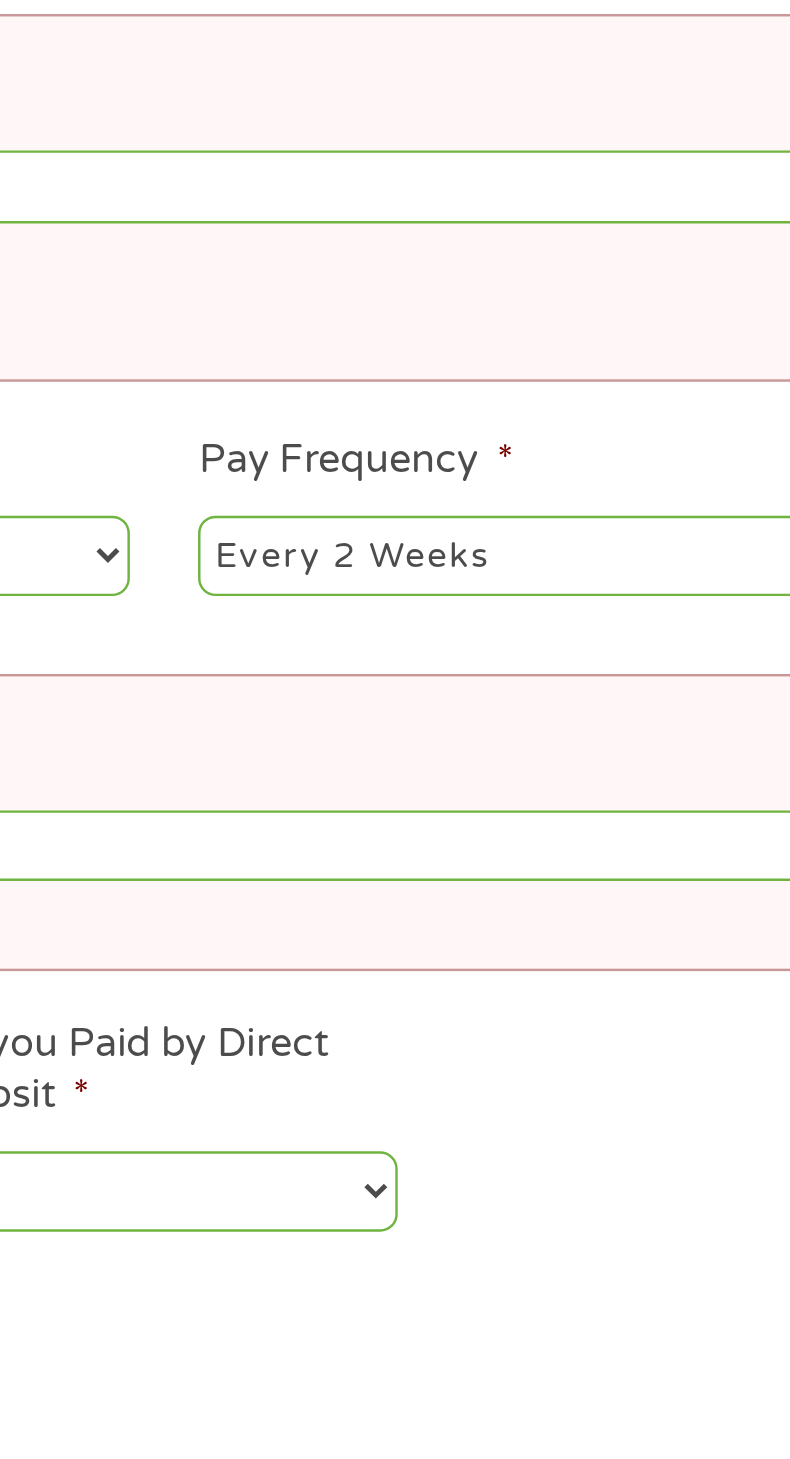 click on "--- Choose one --- Every 2 Weeks Every Week Monthly Semi-Monthly" at bounding box center (568, 1163) 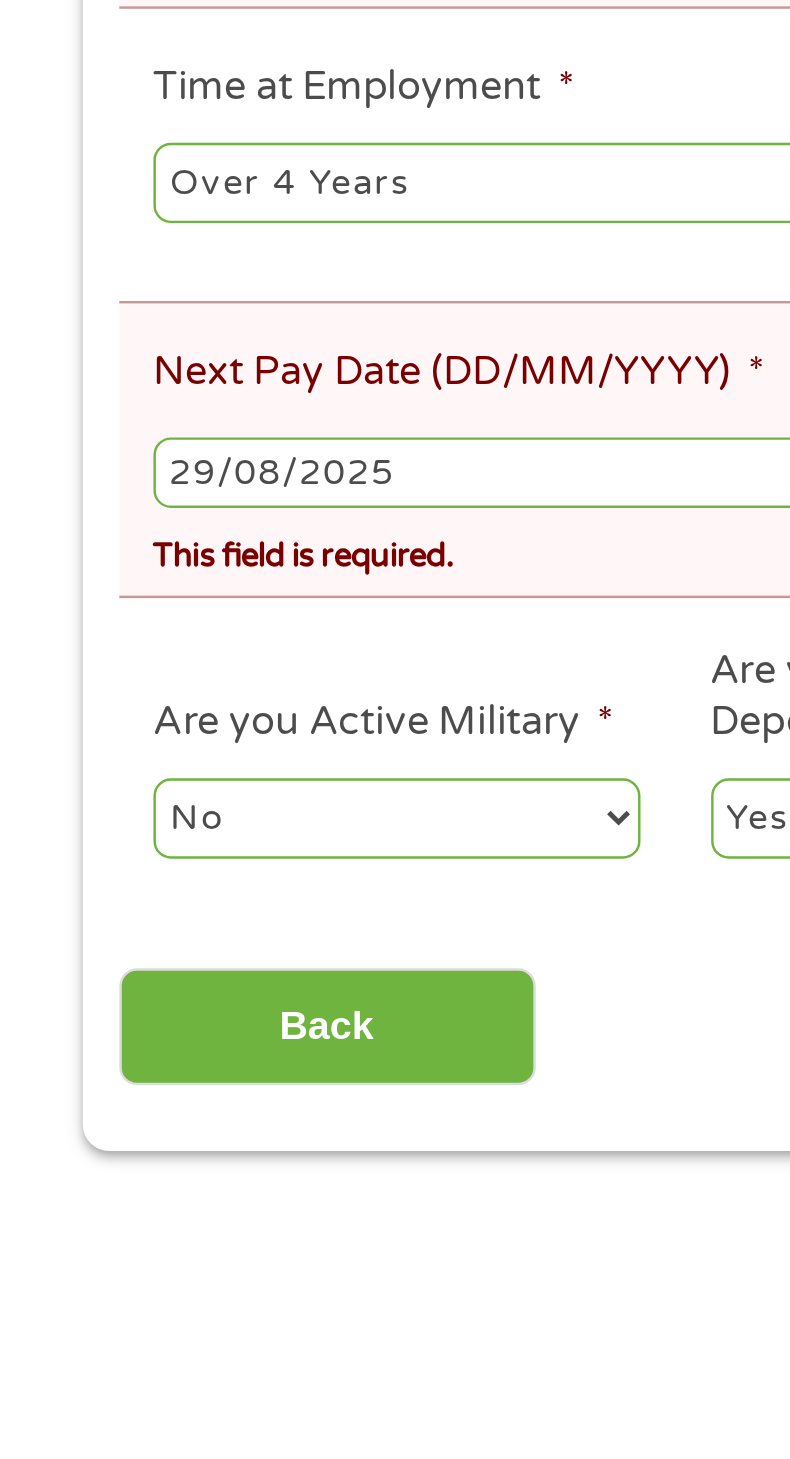 scroll, scrollTop: 215, scrollLeft: 0, axis: vertical 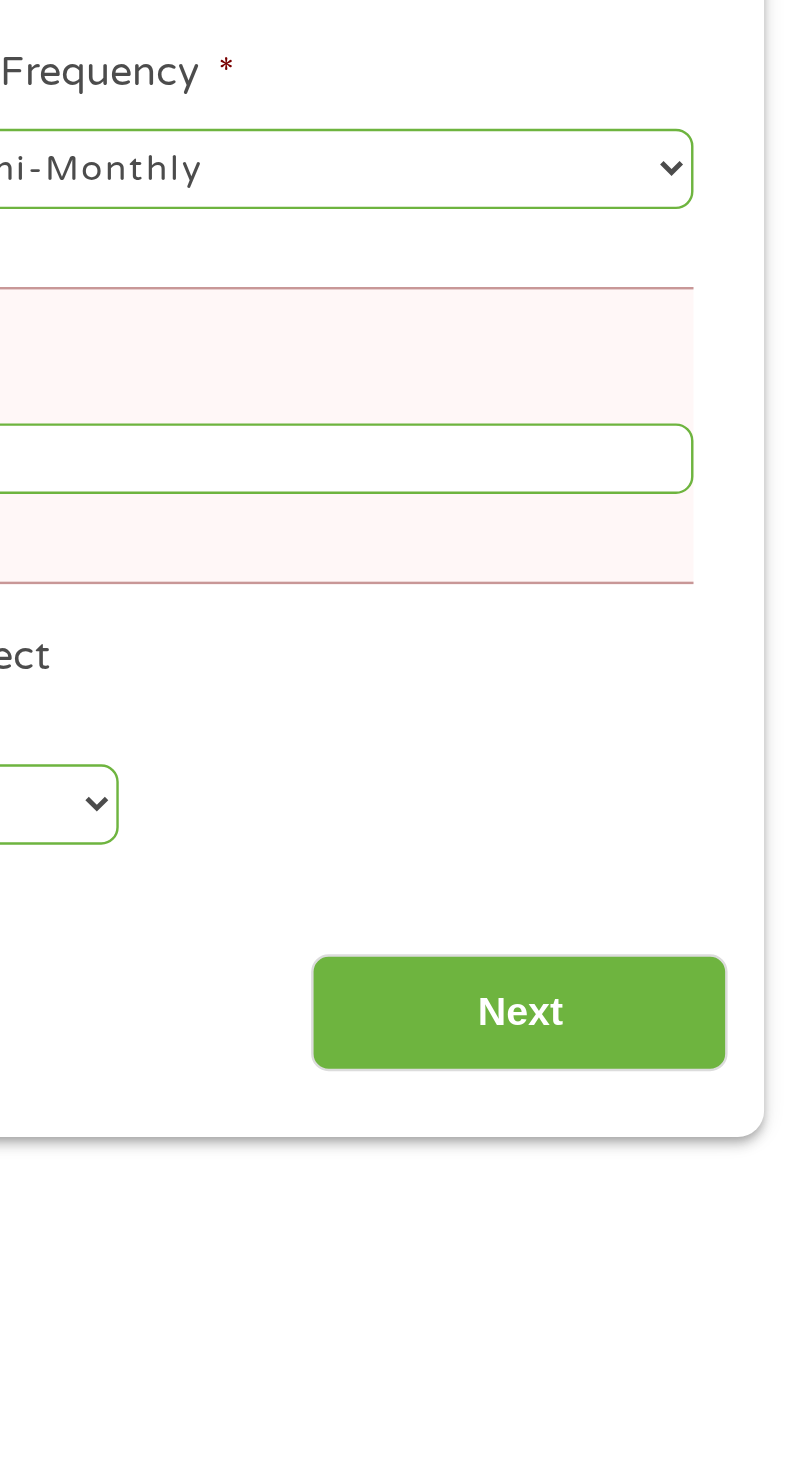 click on "Next" at bounding box center [655, 1351] 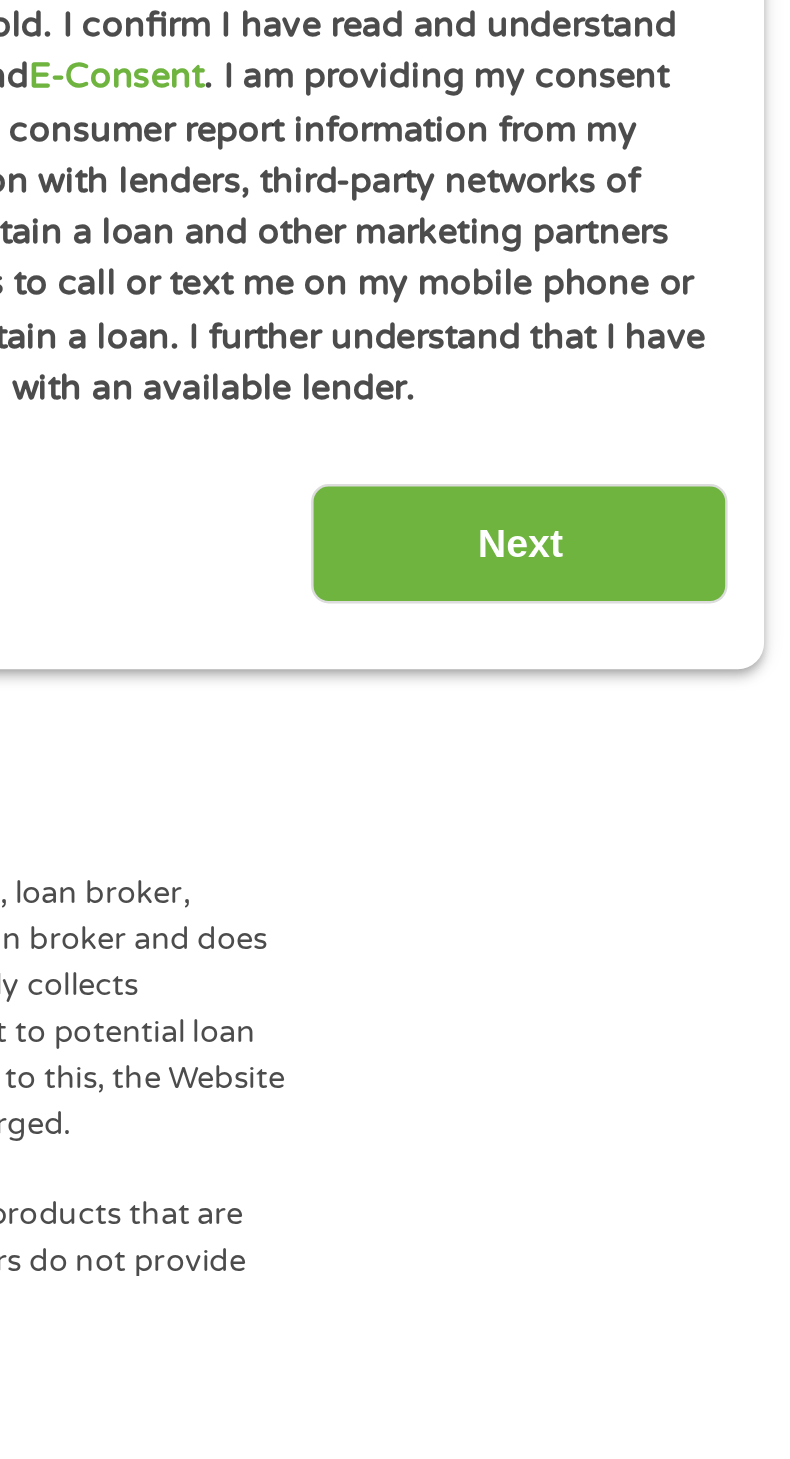 scroll, scrollTop: 8, scrollLeft: 8, axis: both 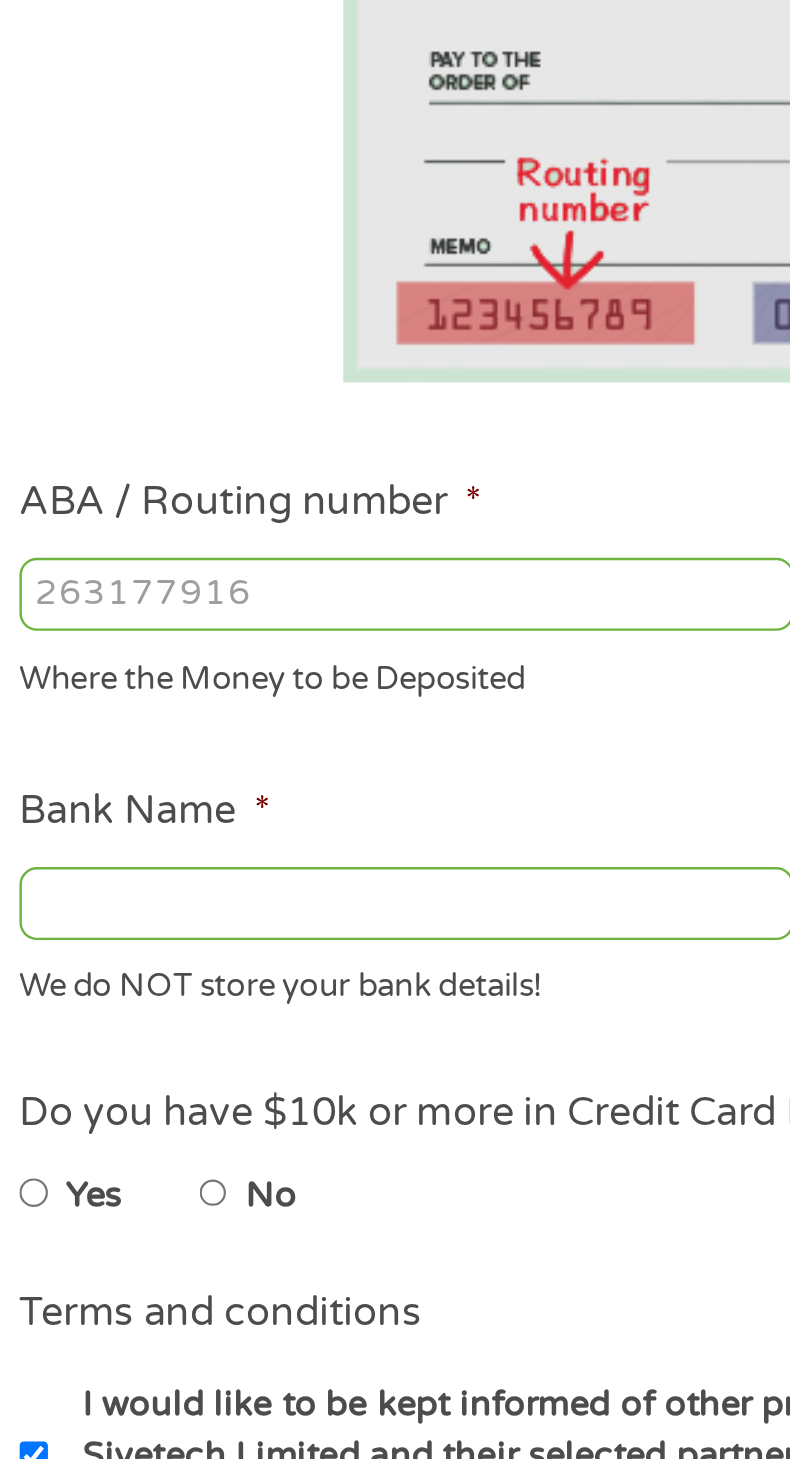 click on "ABA / Routing number *" at bounding box center [222, 416] 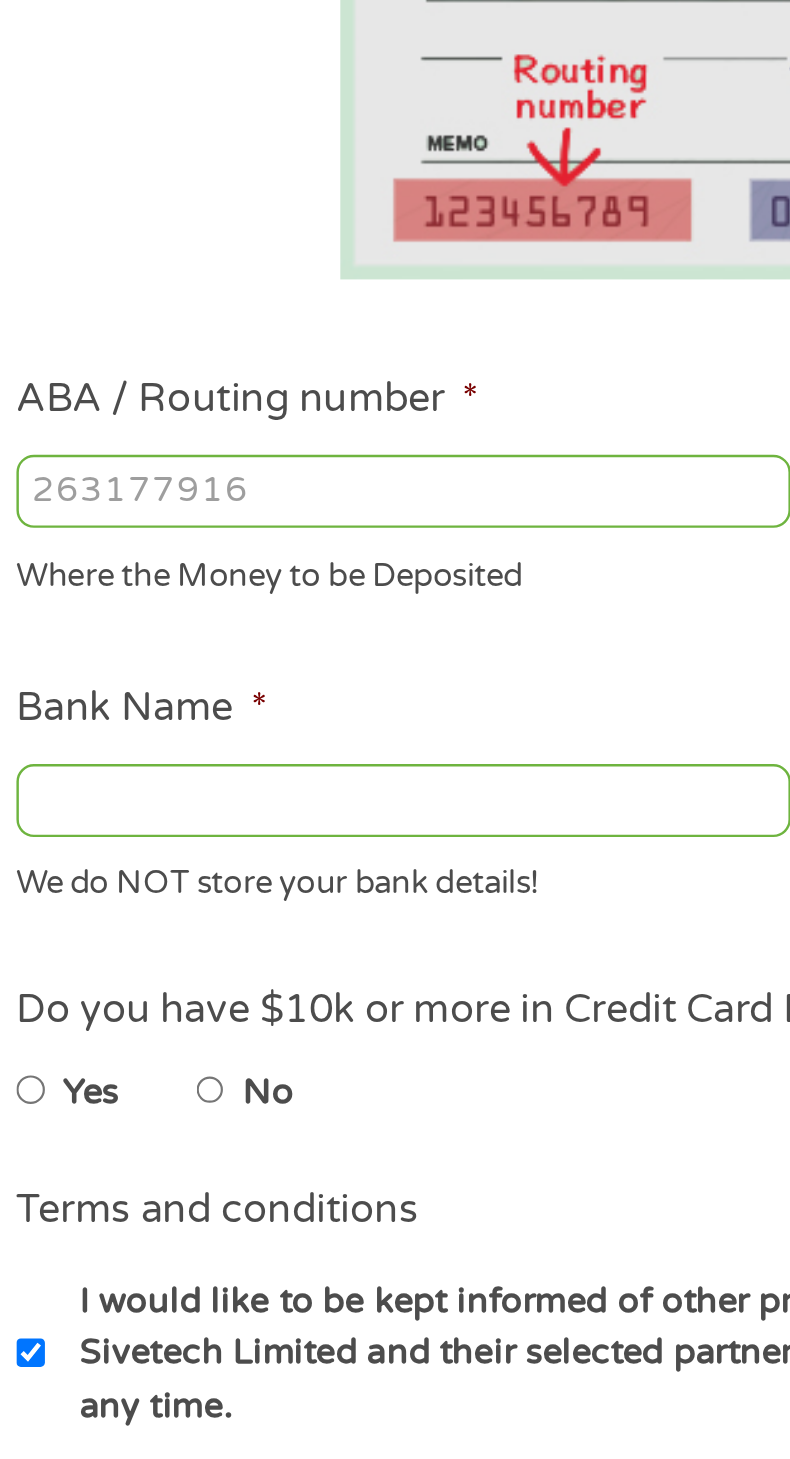 scroll, scrollTop: 175, scrollLeft: 0, axis: vertical 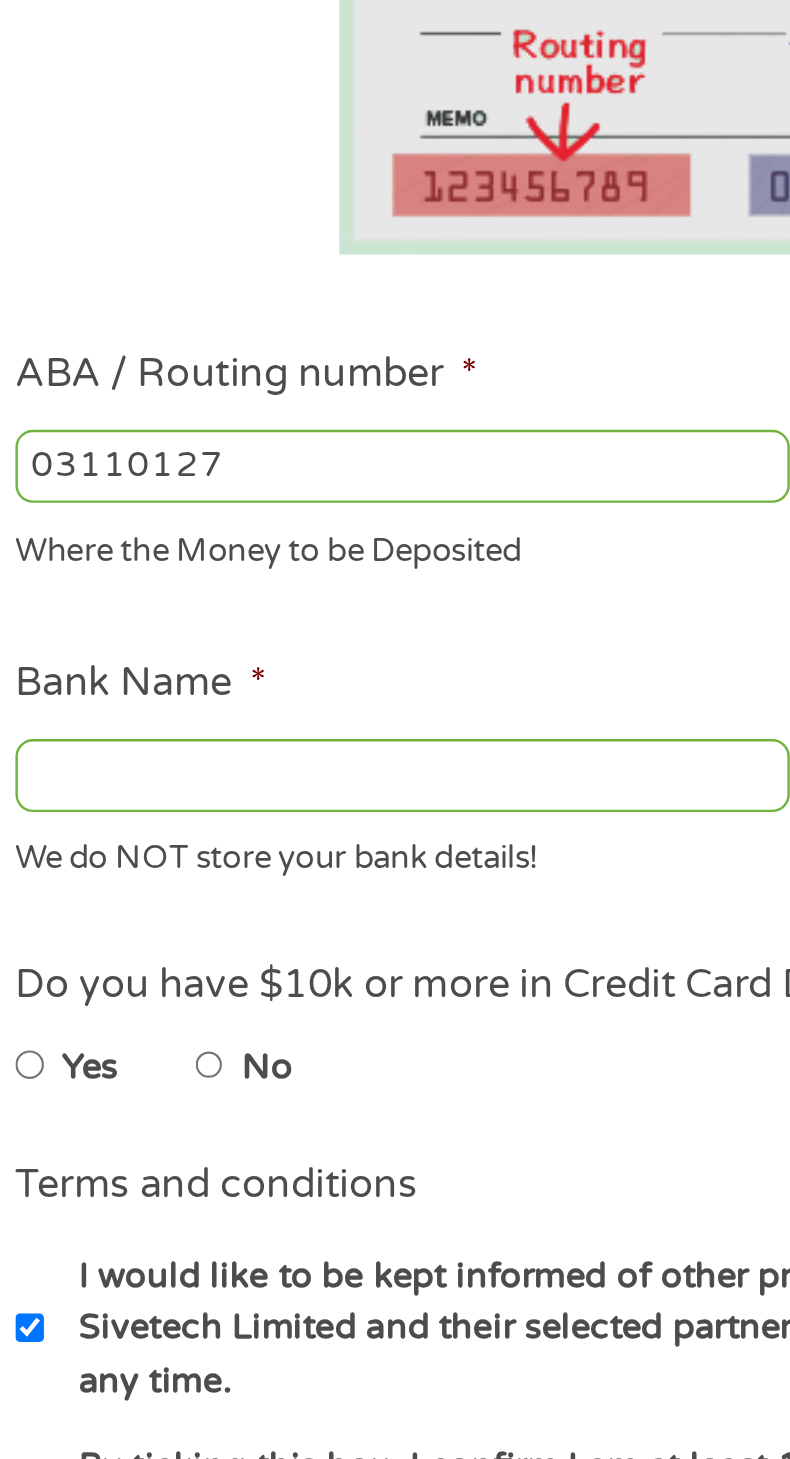 type on "031101279" 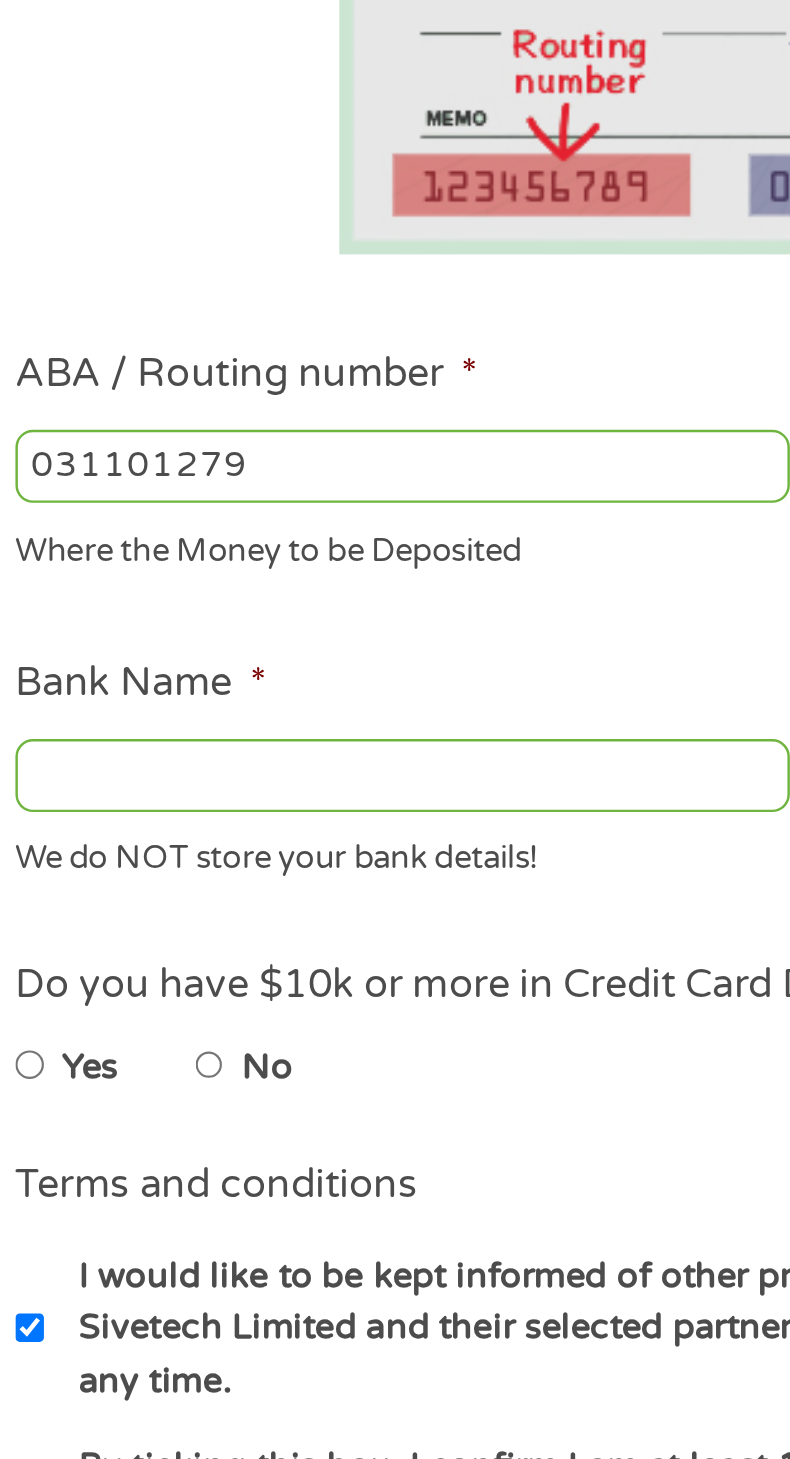 type on "THE BANCORP BANK" 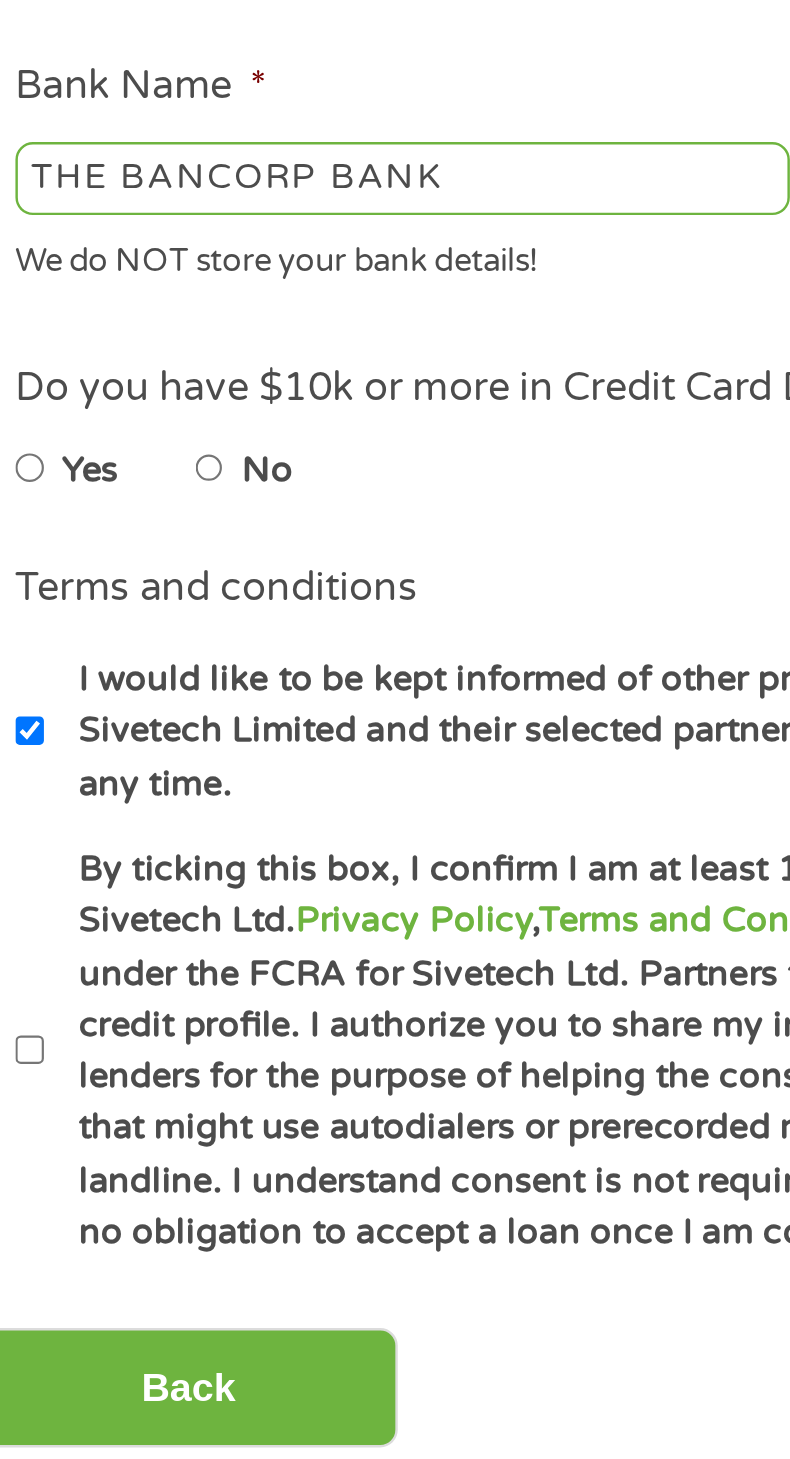 scroll, scrollTop: 175, scrollLeft: 0, axis: vertical 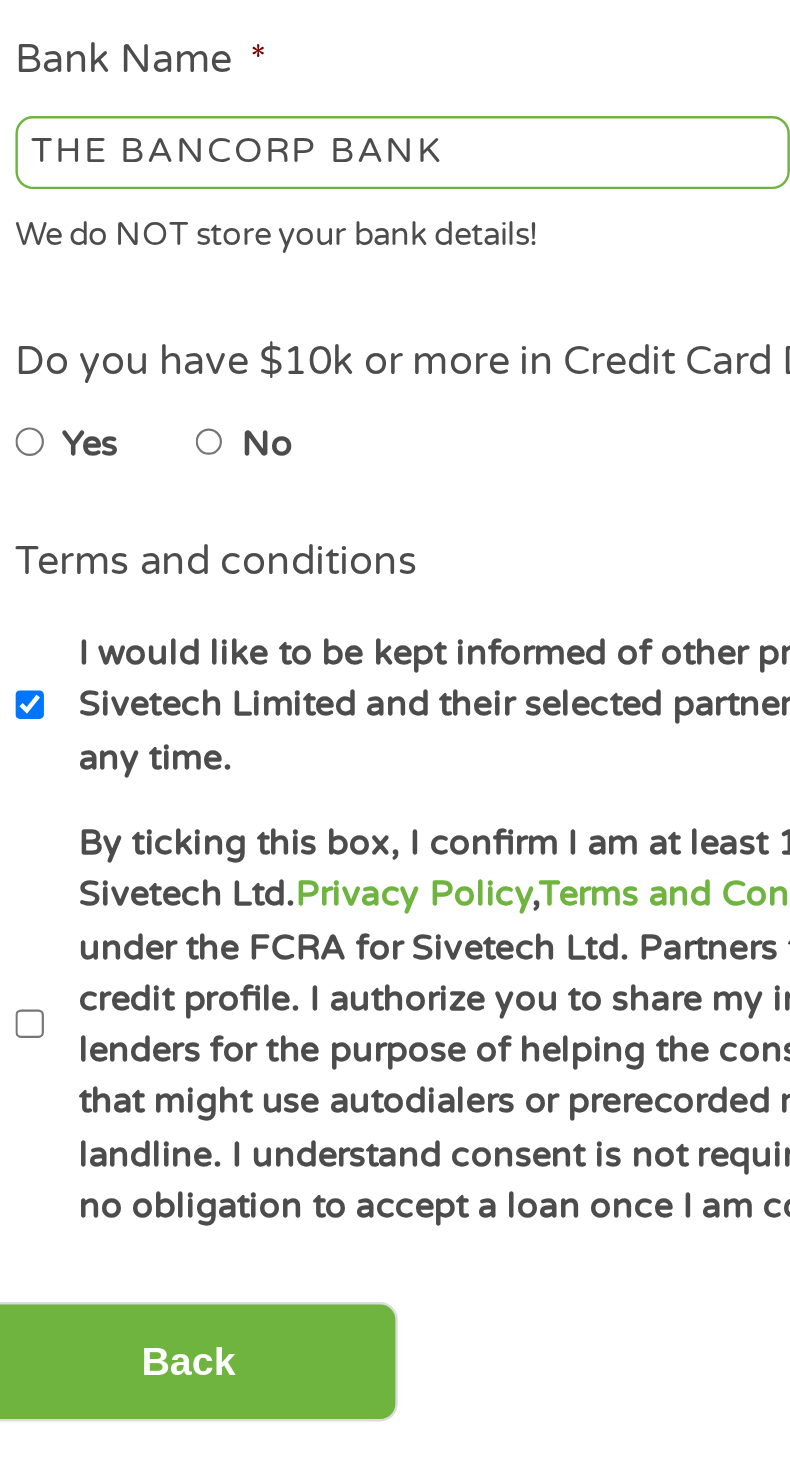 type on "031101279" 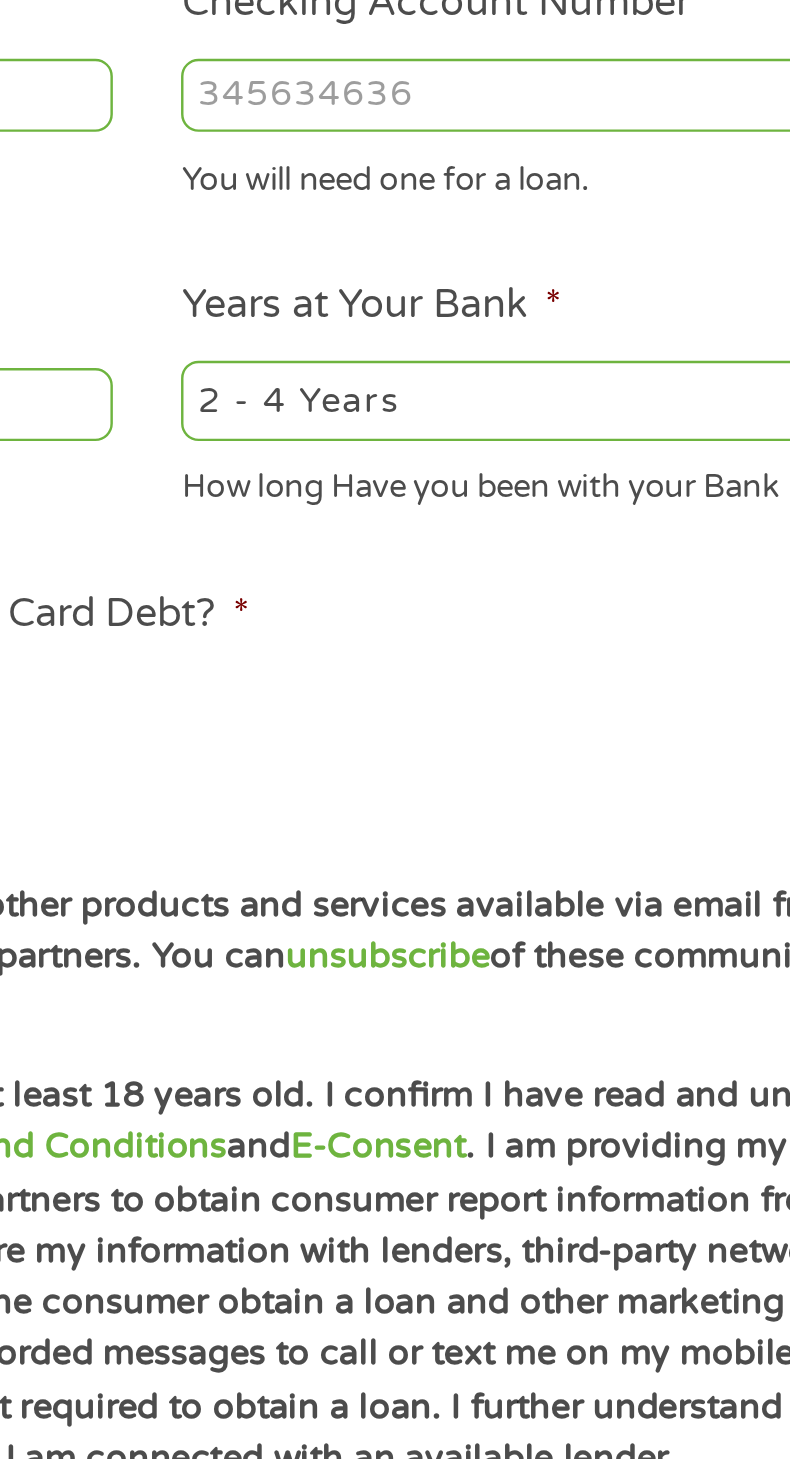 scroll, scrollTop: 175, scrollLeft: 0, axis: vertical 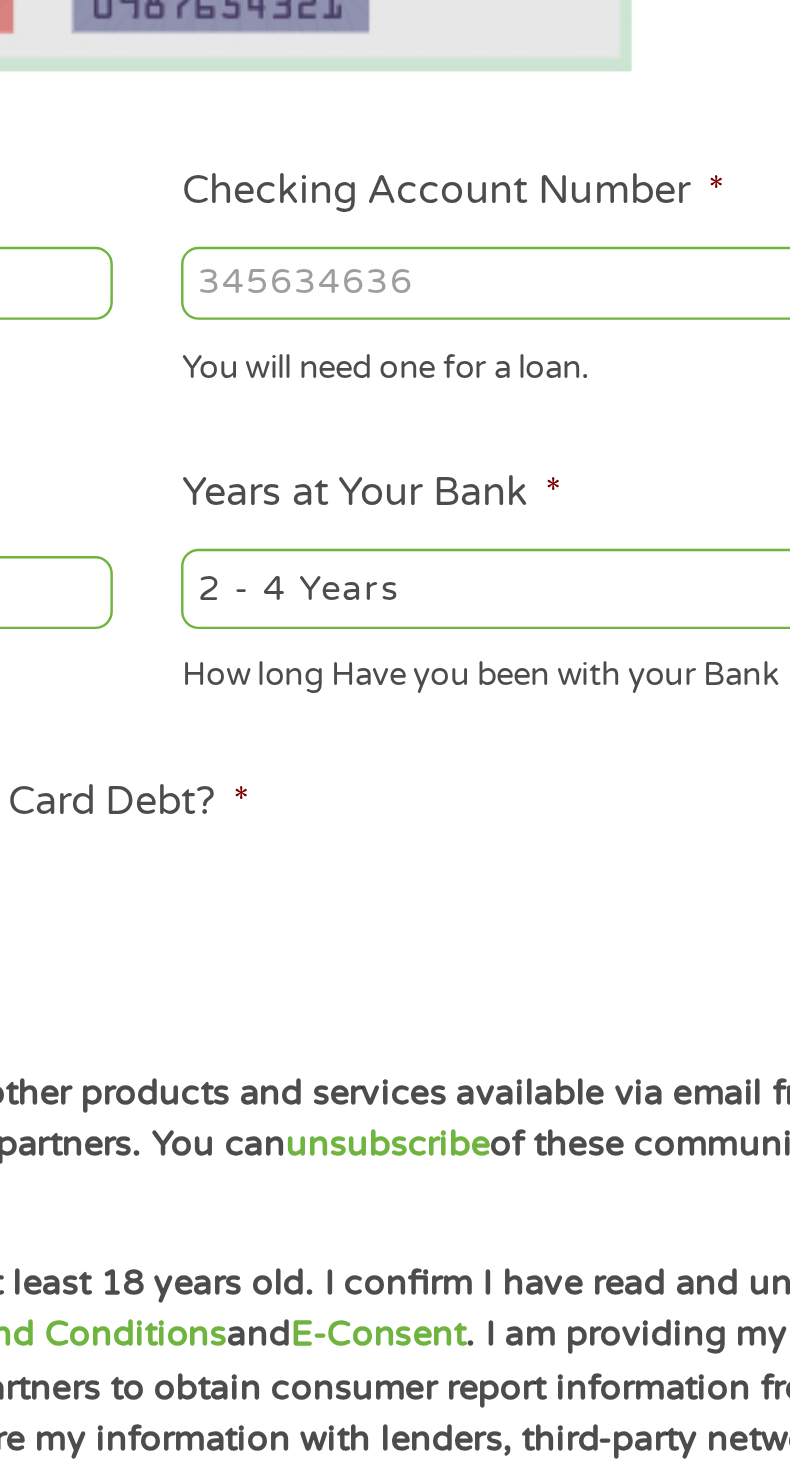 click on "Checking Account Number *" at bounding box center (568, 416) 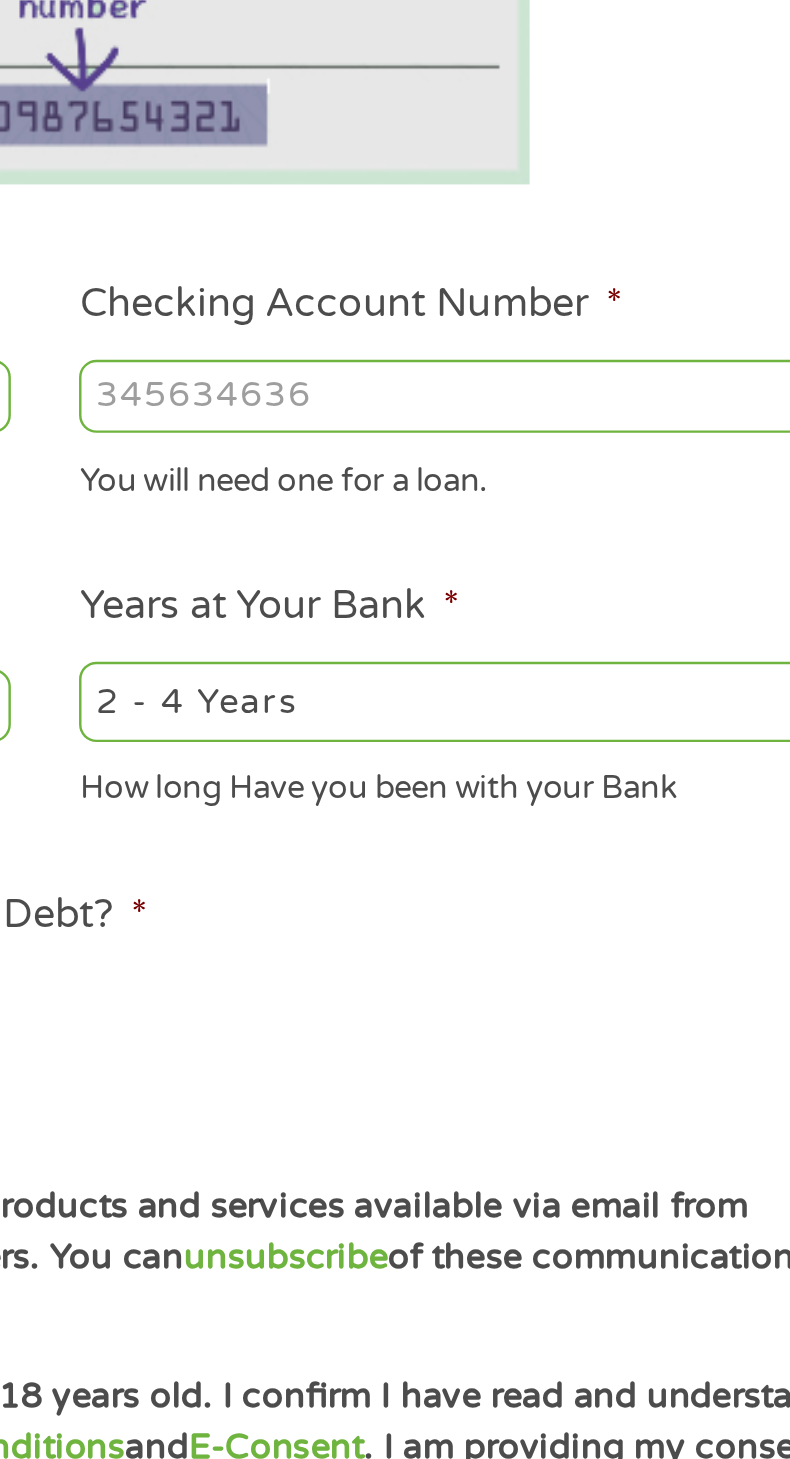 scroll, scrollTop: 175, scrollLeft: 0, axis: vertical 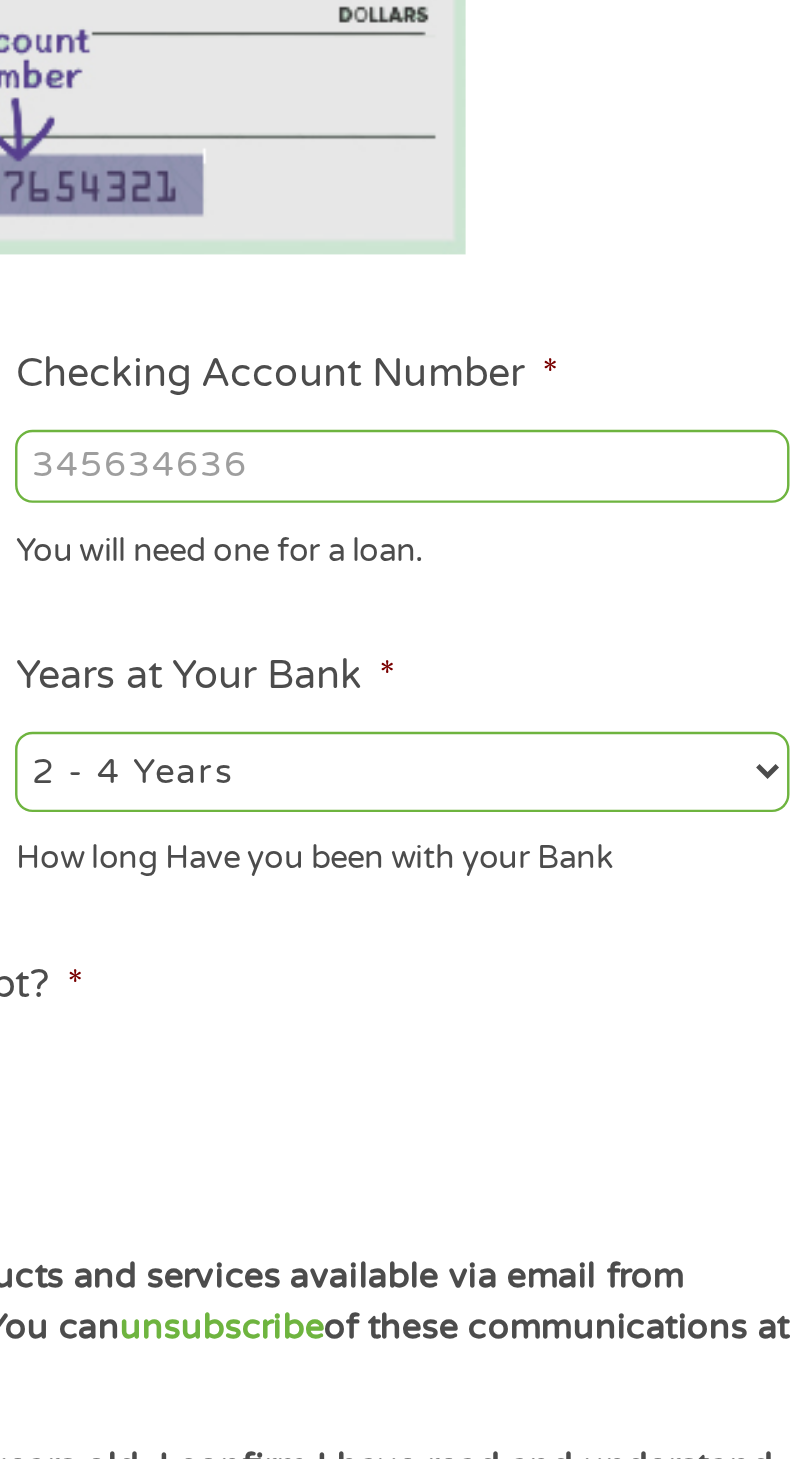 type on "[NUMBER]" 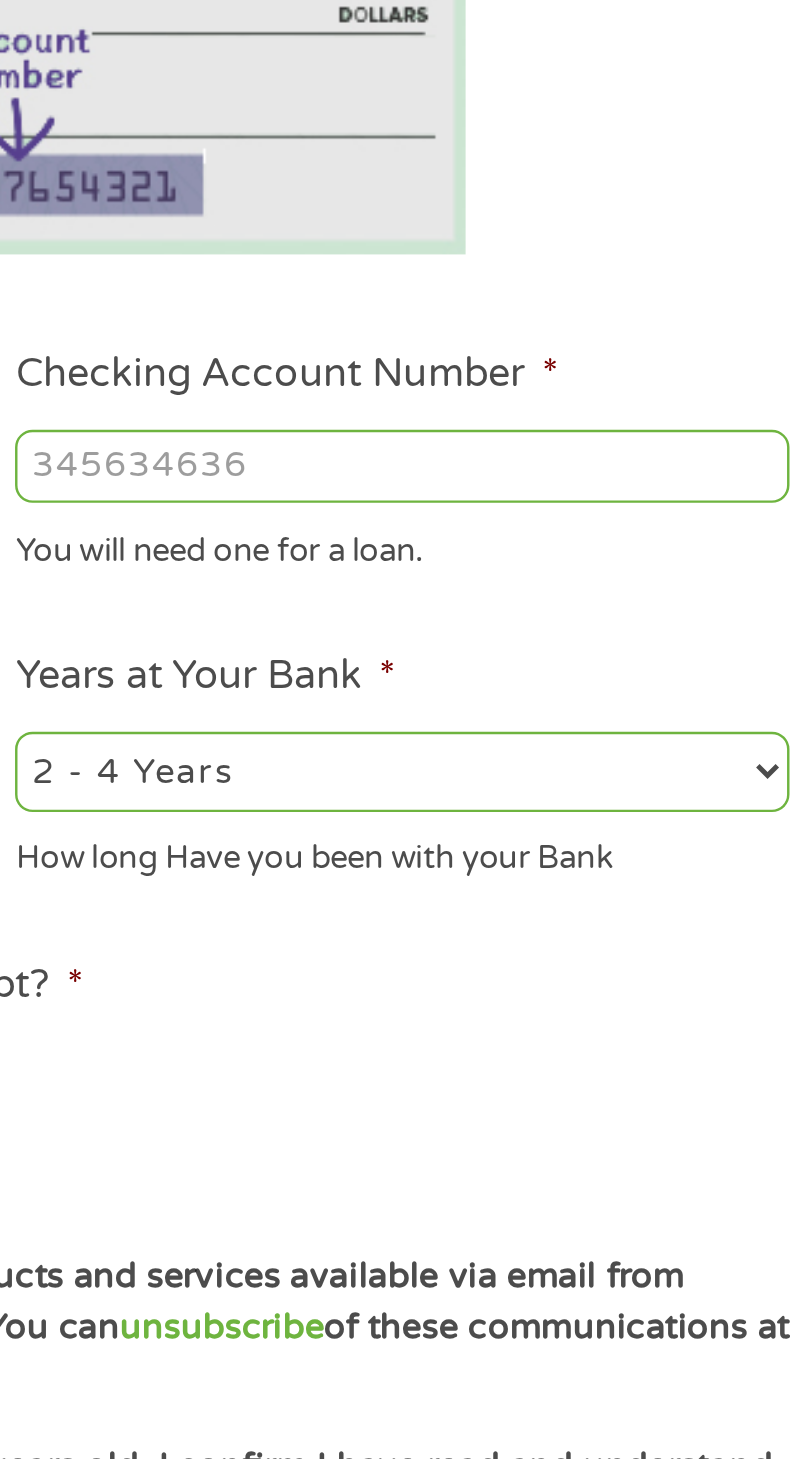 select on "24months" 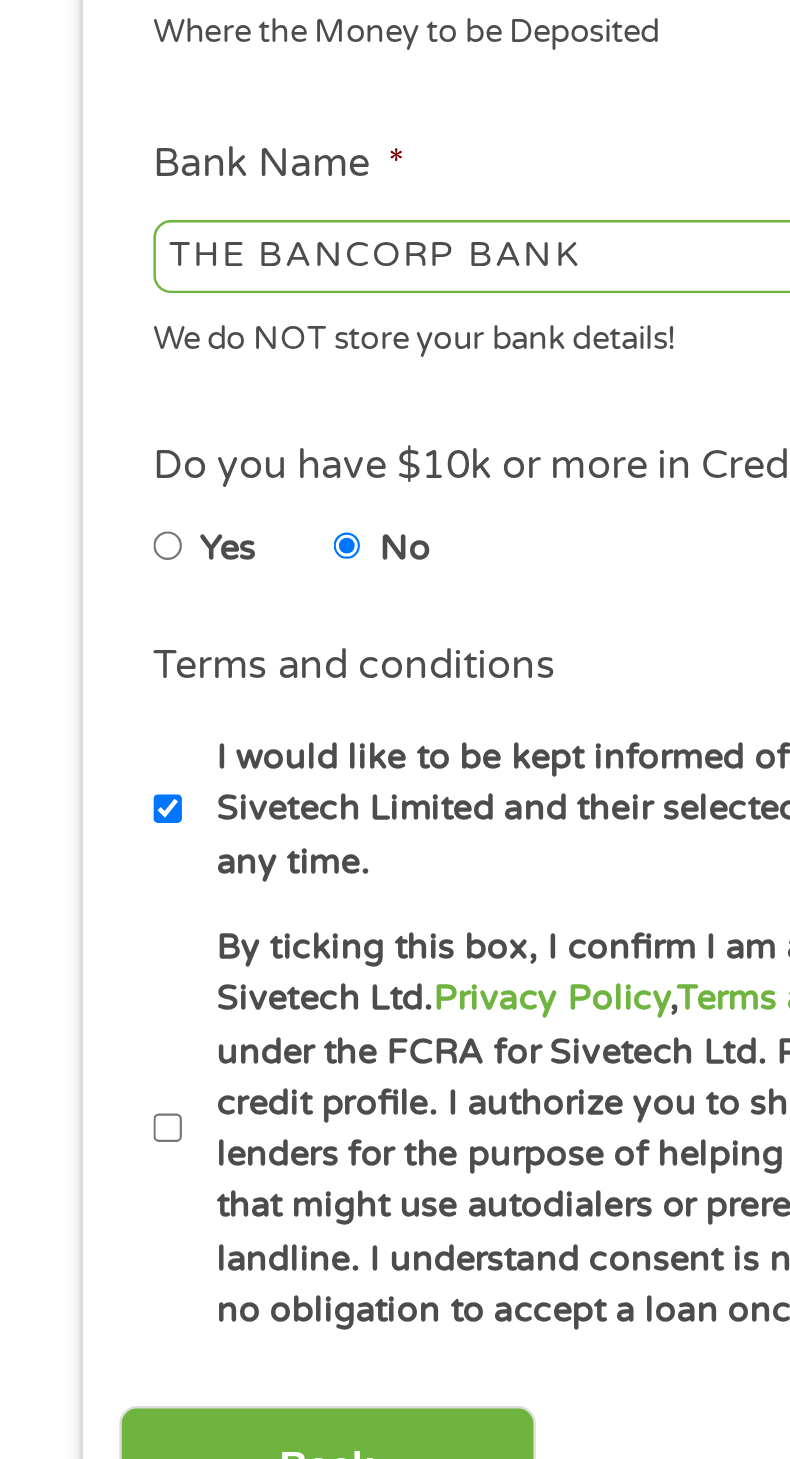 scroll, scrollTop: 175, scrollLeft: 0, axis: vertical 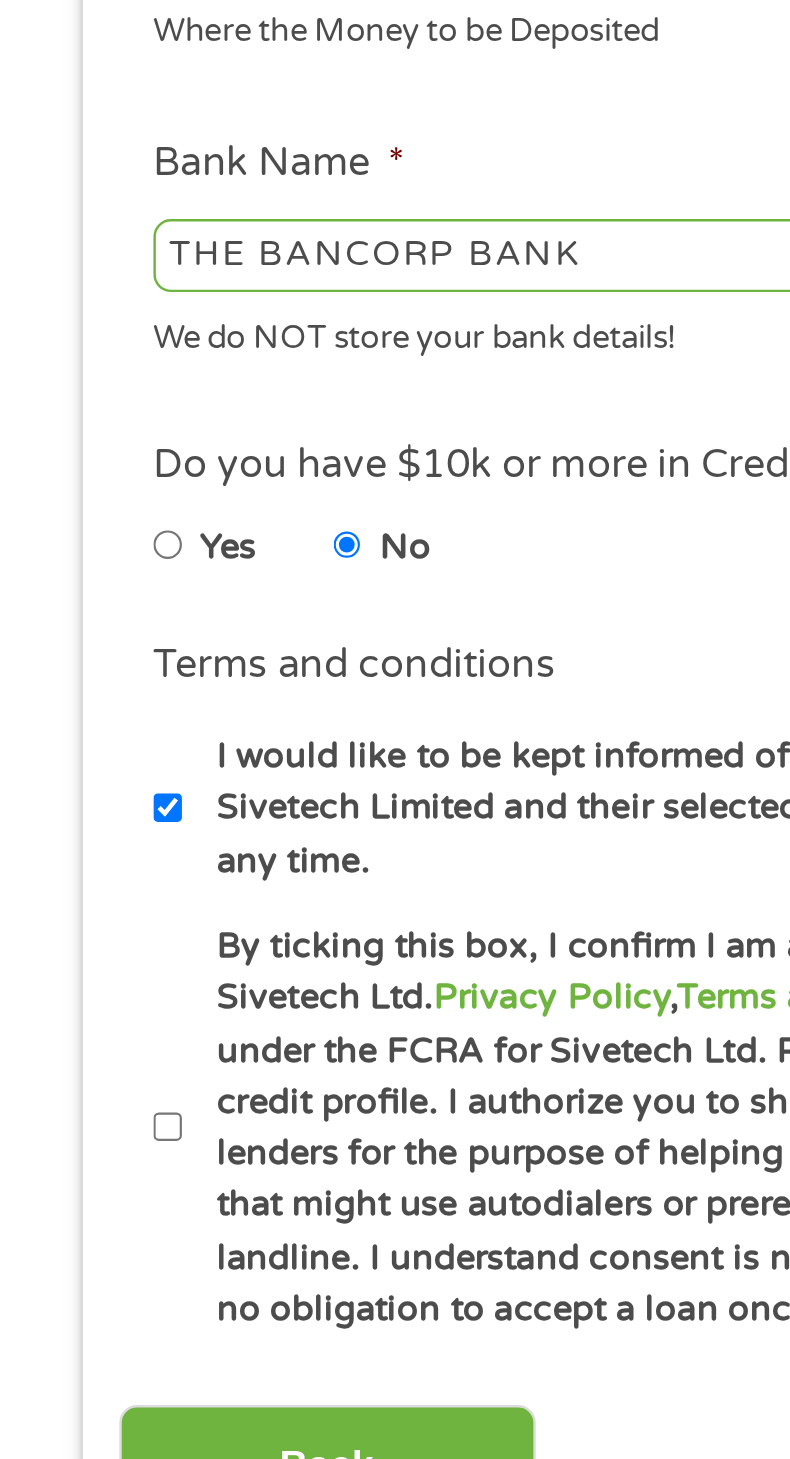 click on "By ticking this box, I confirm I am at least 18 years old. I confirm I have read and understand Sivetech Ltd.  Privacy Policy ,  Terms and Conditions  and  E-Consent . I am providing my consent under the FCRA for Sivetech Ltd. Partners to obtain consumer report information from my credit profile. I authorize you to share my information with lenders, third-party networks of lenders for the purpose of helping the consumer obtain a loan and other marketing partners that might use autodialers or prerecorded messages to call or text me on my mobile phone or landline. I understand consent is not required to obtain a loan. I further understand that I have no obligation to accept a loan once I am connected with an available lender." at bounding box center (407, 901) 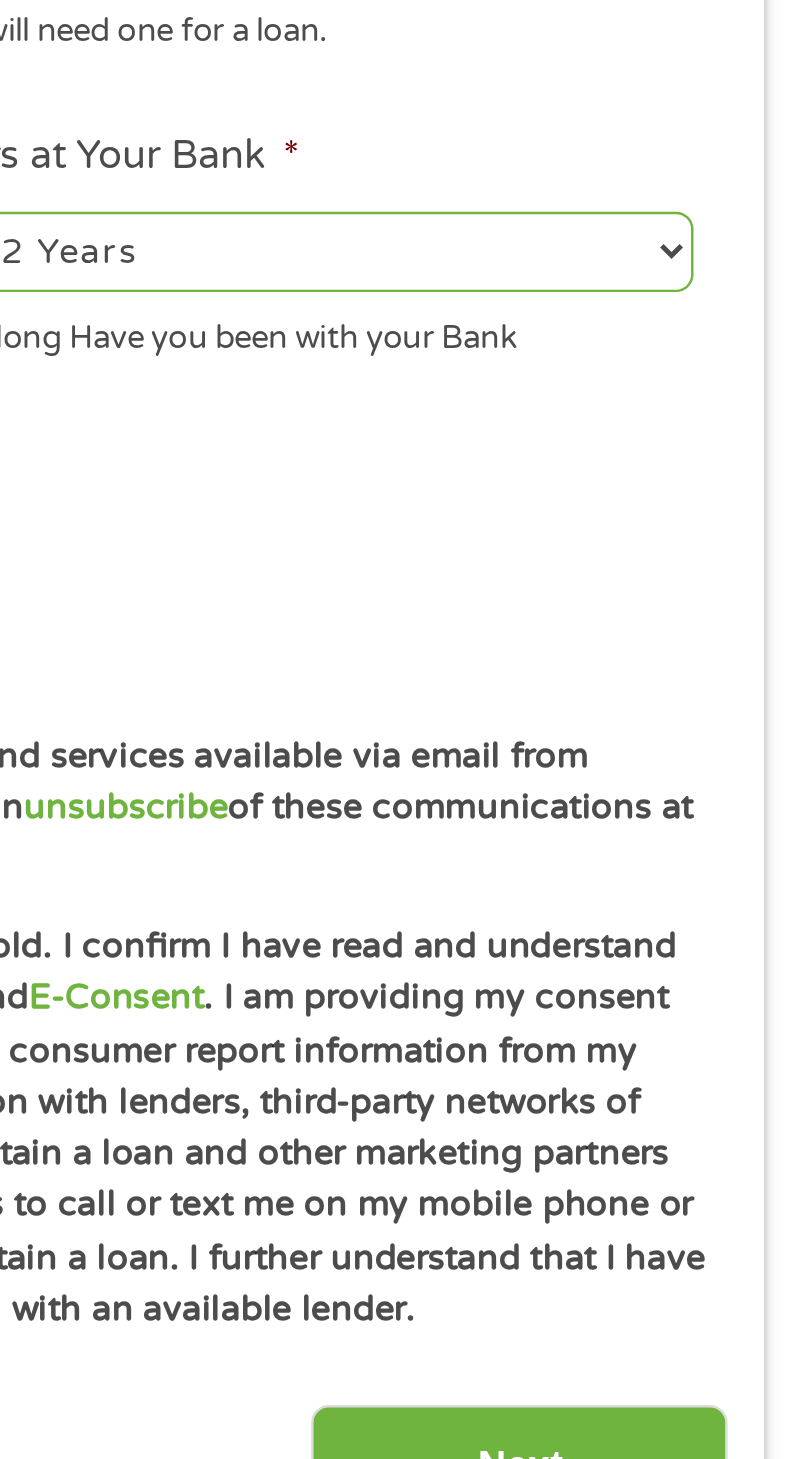 click on "Next" at bounding box center (655, 1039) 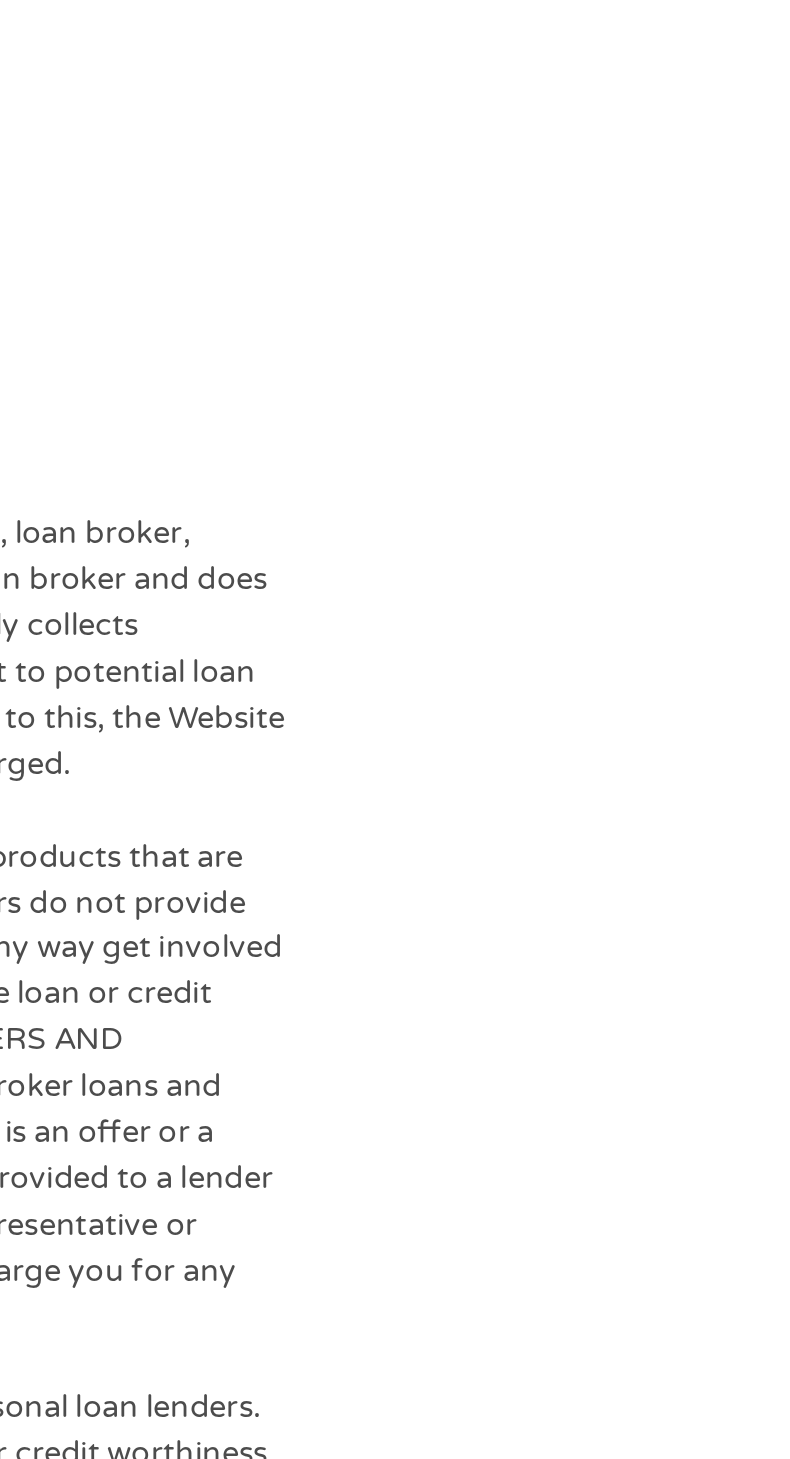 scroll, scrollTop: 26, scrollLeft: 0, axis: vertical 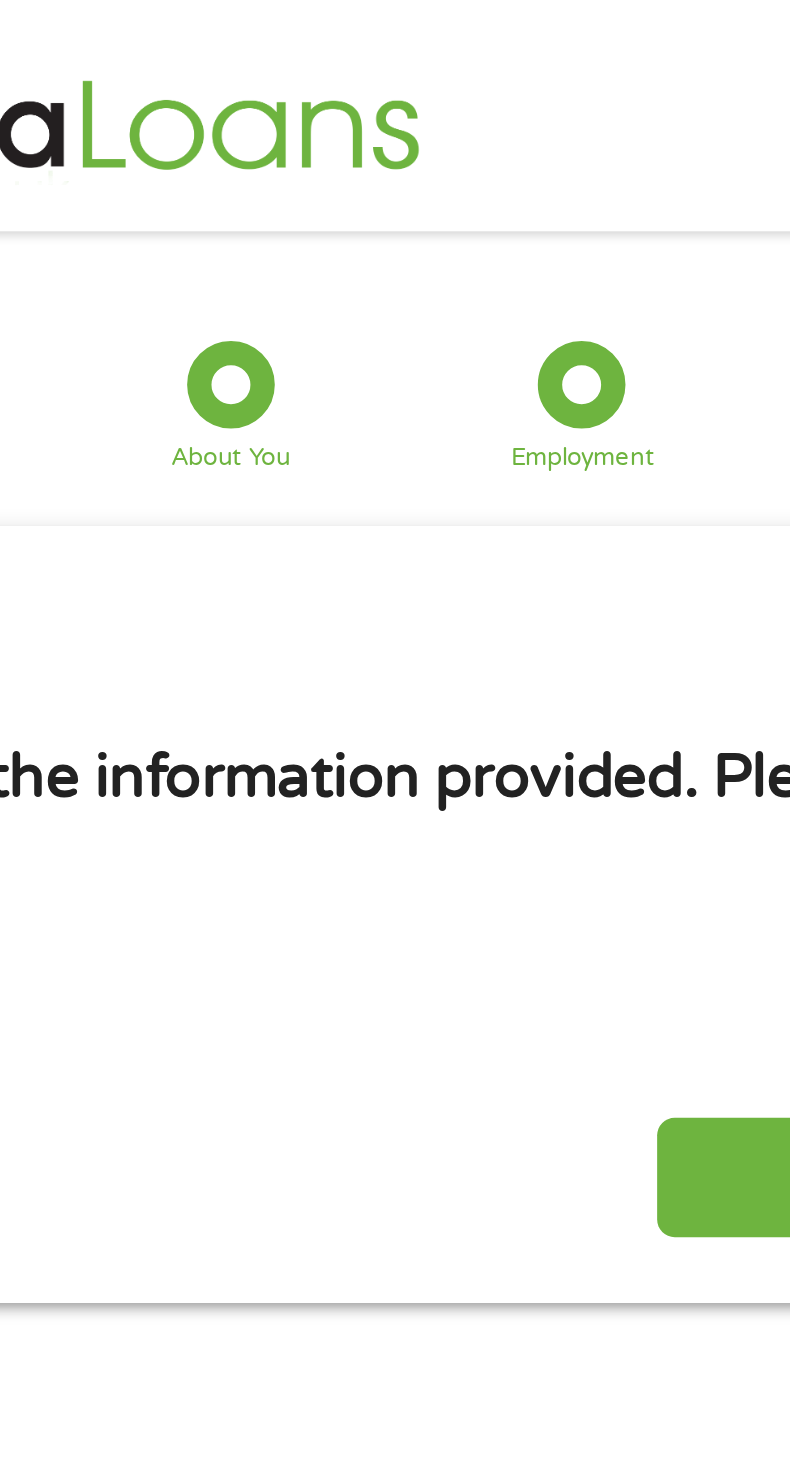 click on "Submit" at bounding box center [655, 483] 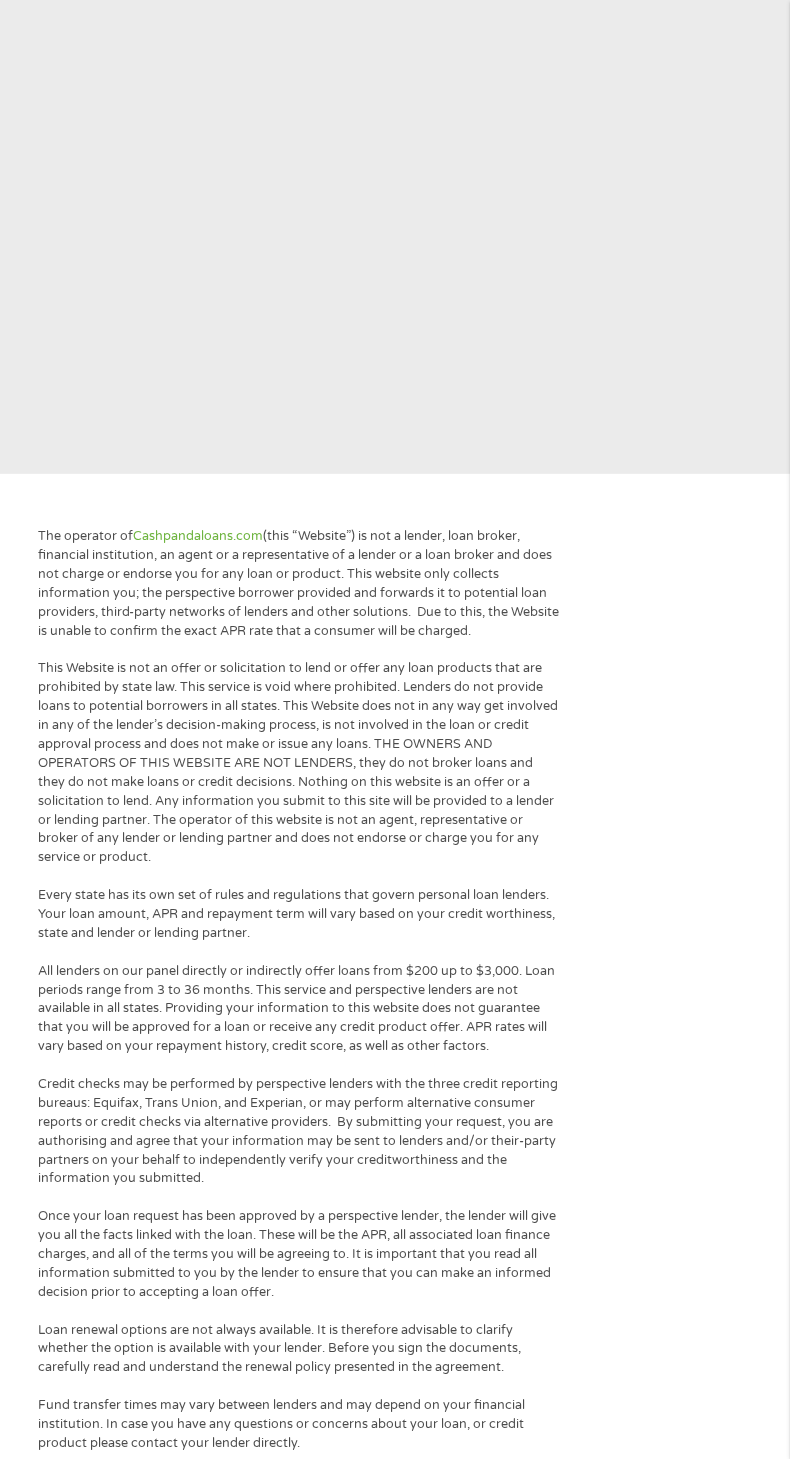 scroll, scrollTop: 778, scrollLeft: 0, axis: vertical 